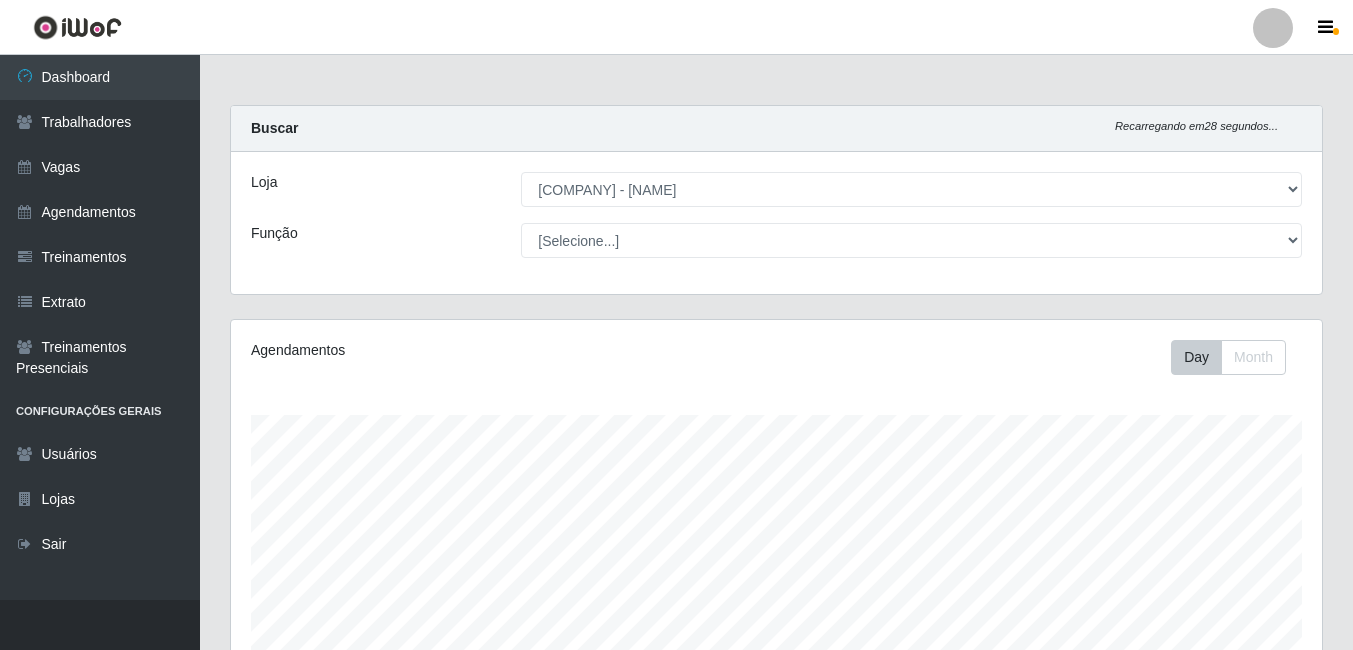 select on "230" 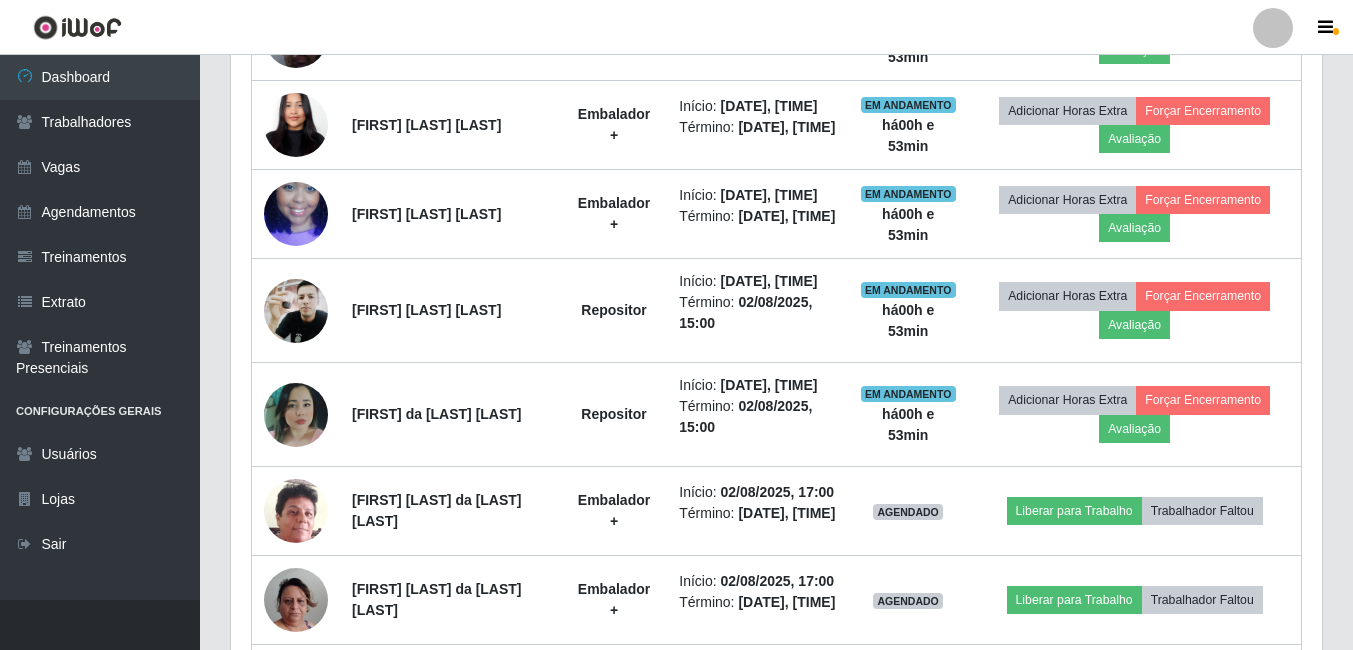 scroll, scrollTop: 999585, scrollLeft: 998909, axis: both 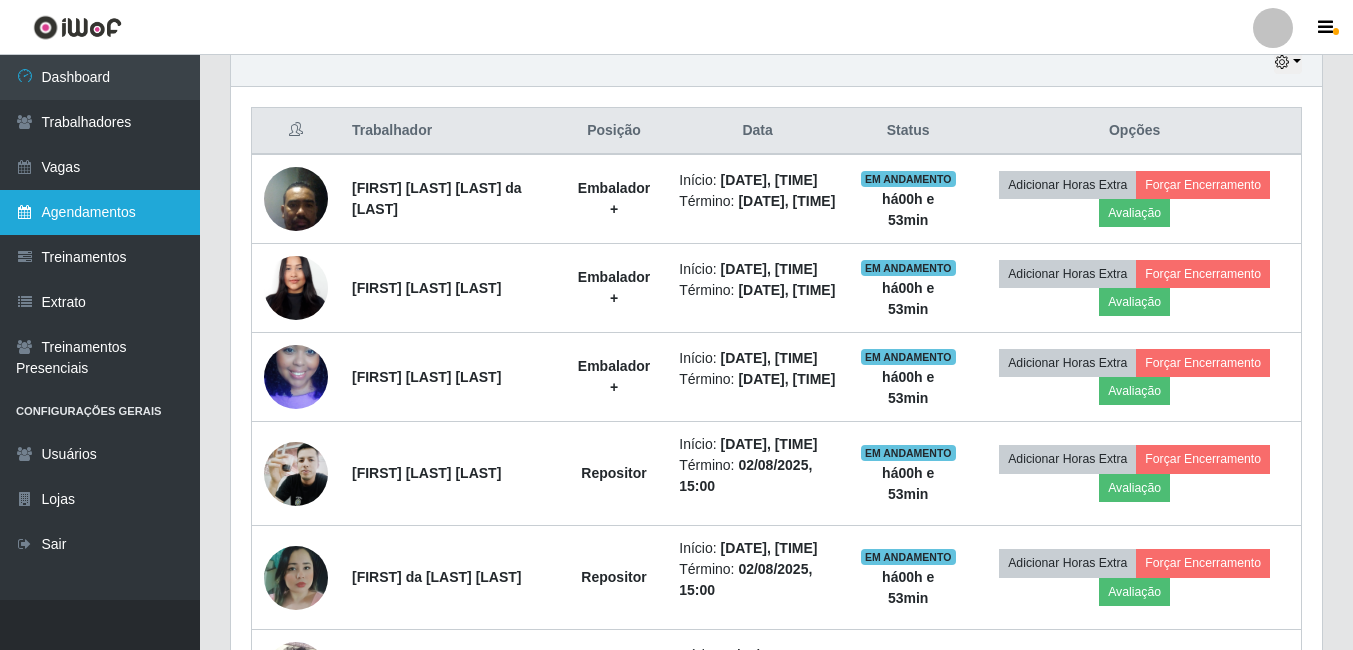 click at bounding box center [25, 212] 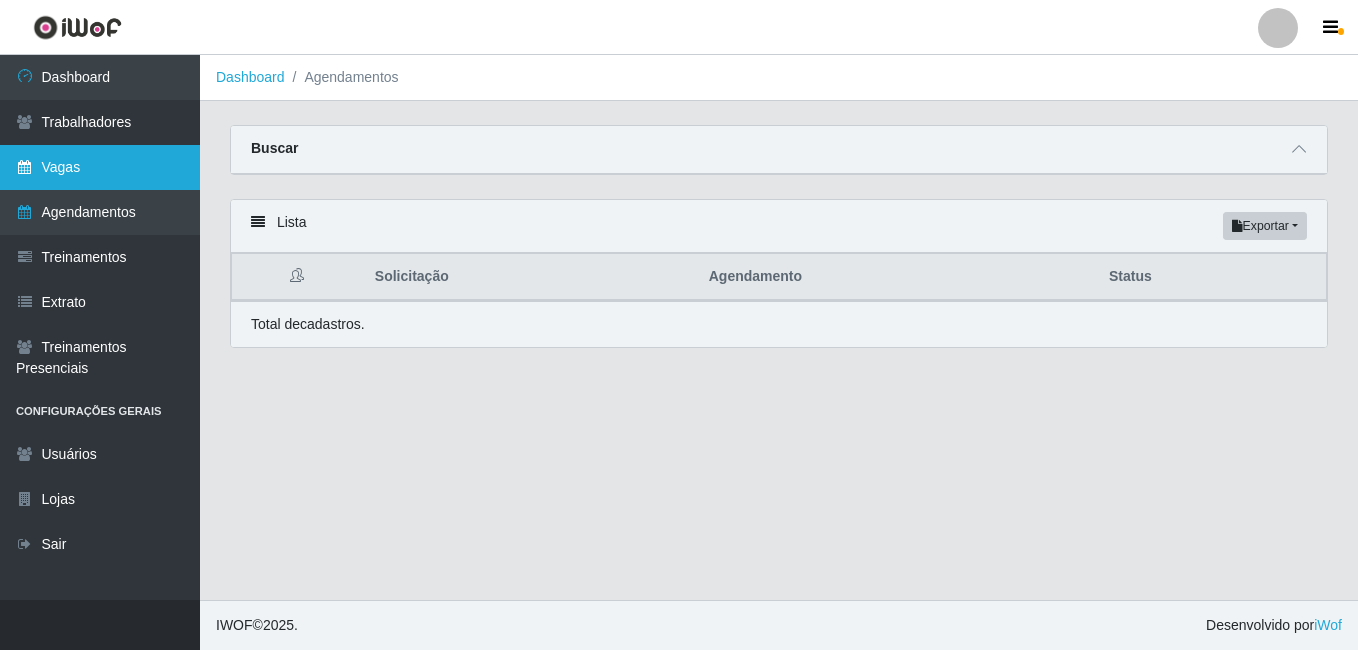 click on "Vagas" at bounding box center (100, 167) 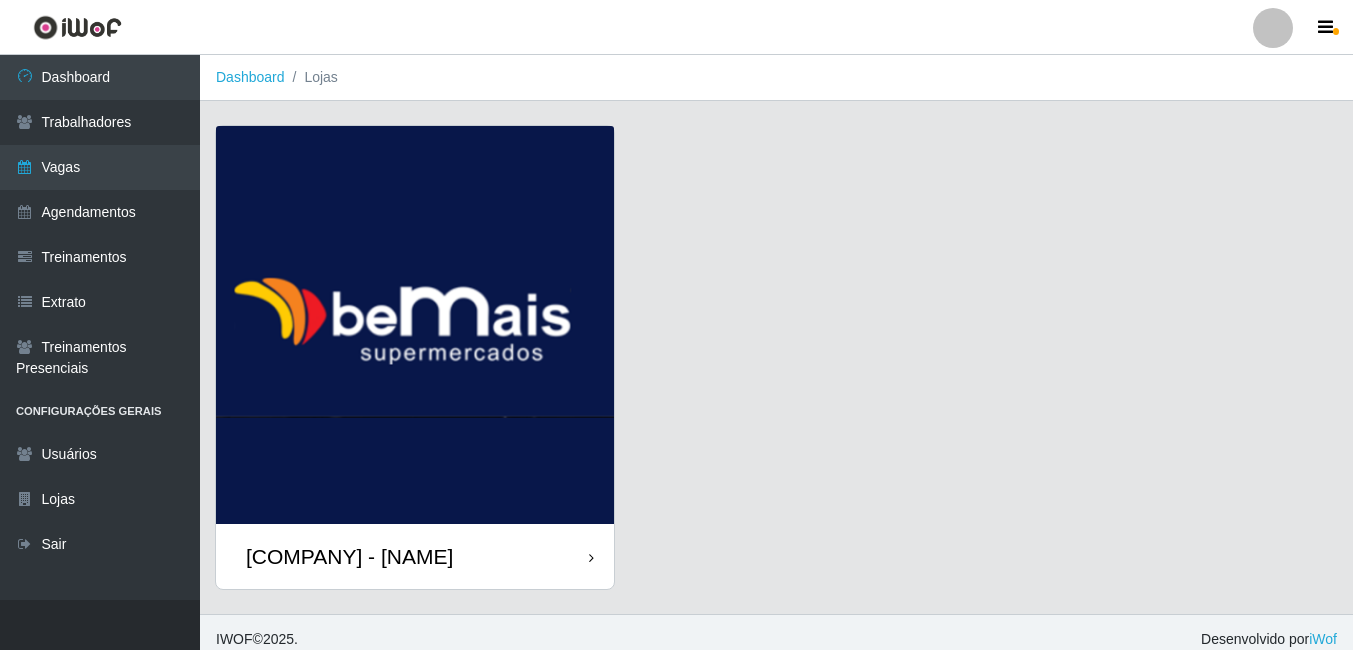 click on "[COMPANY] - [NAME]" at bounding box center (415, 556) 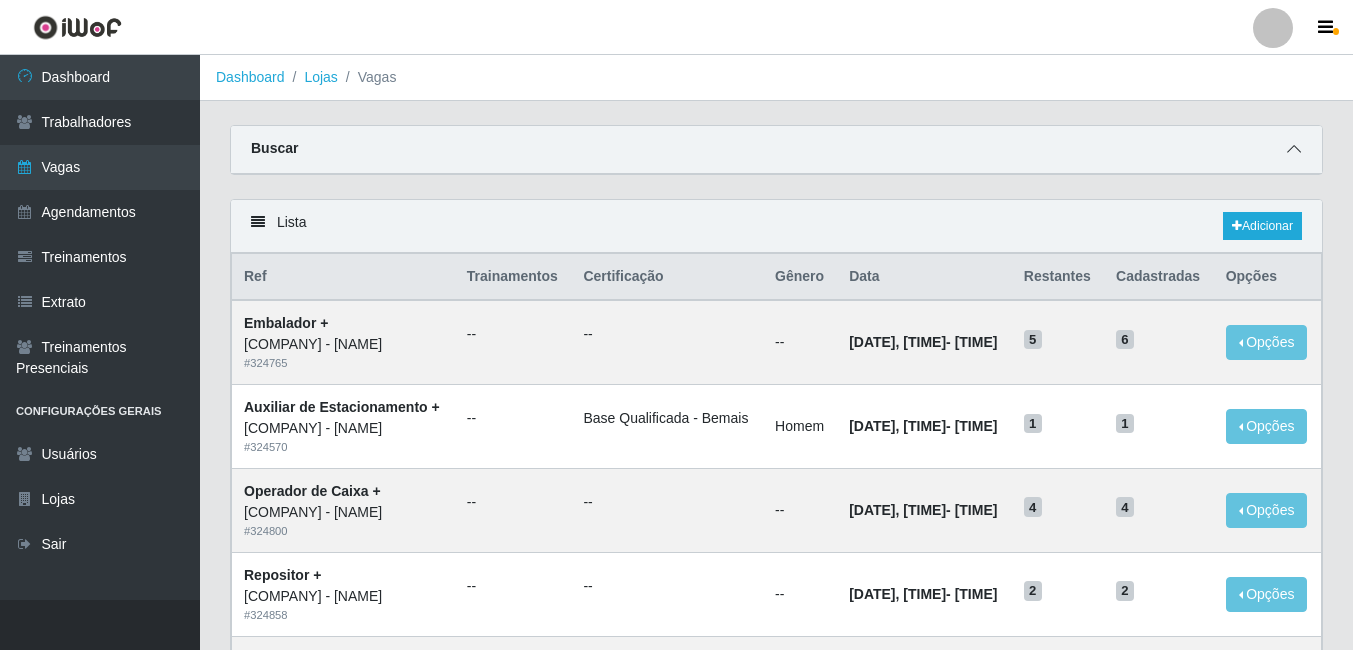 click at bounding box center (1294, 149) 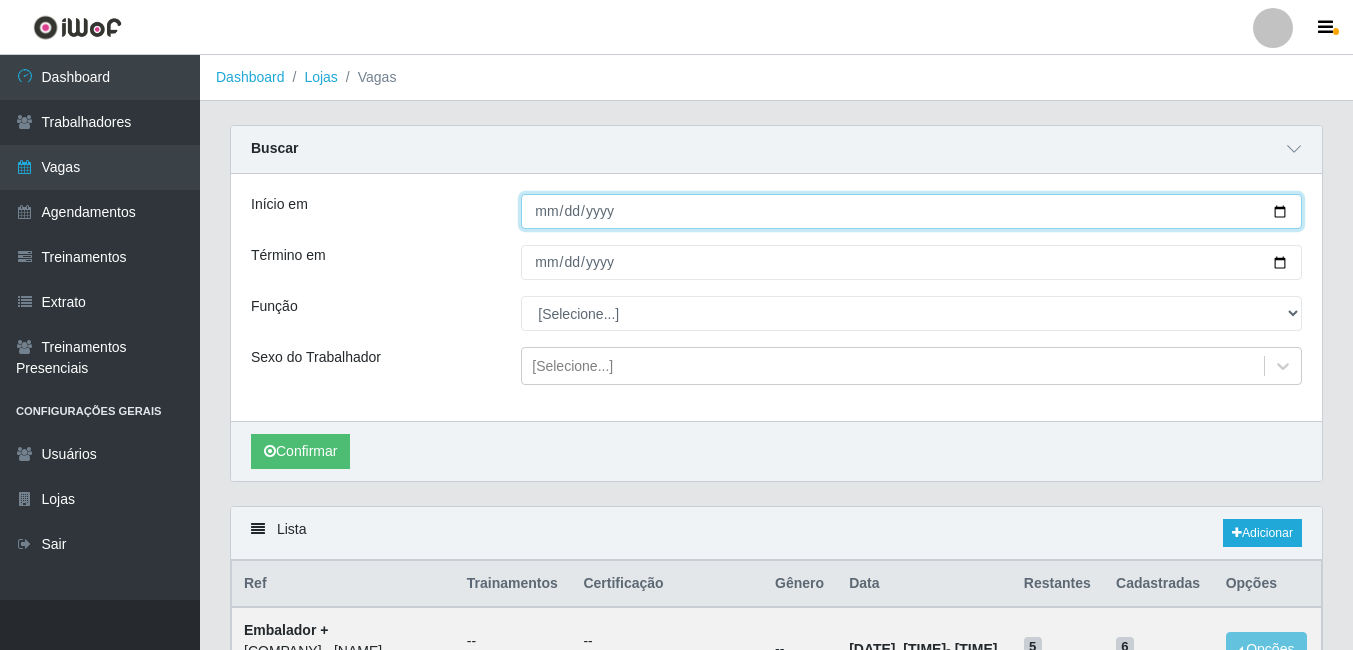 click on "Início em" at bounding box center (911, 211) 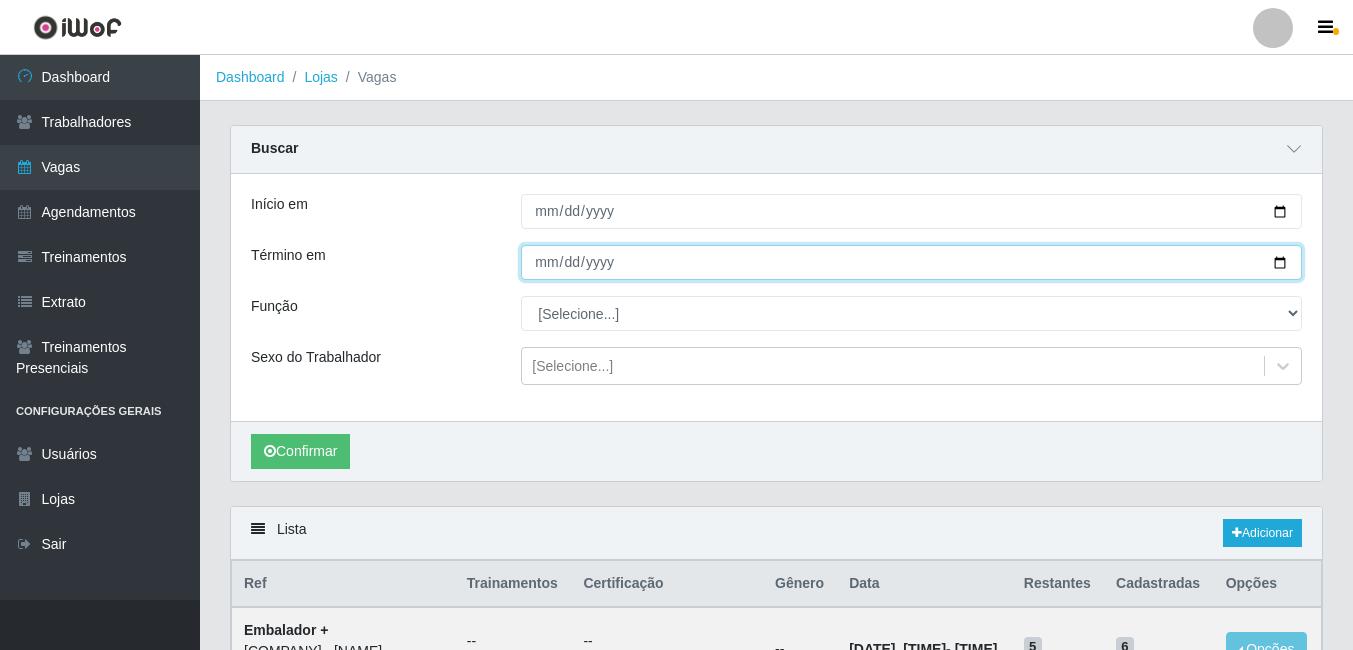 click on "Término em" at bounding box center (911, 262) 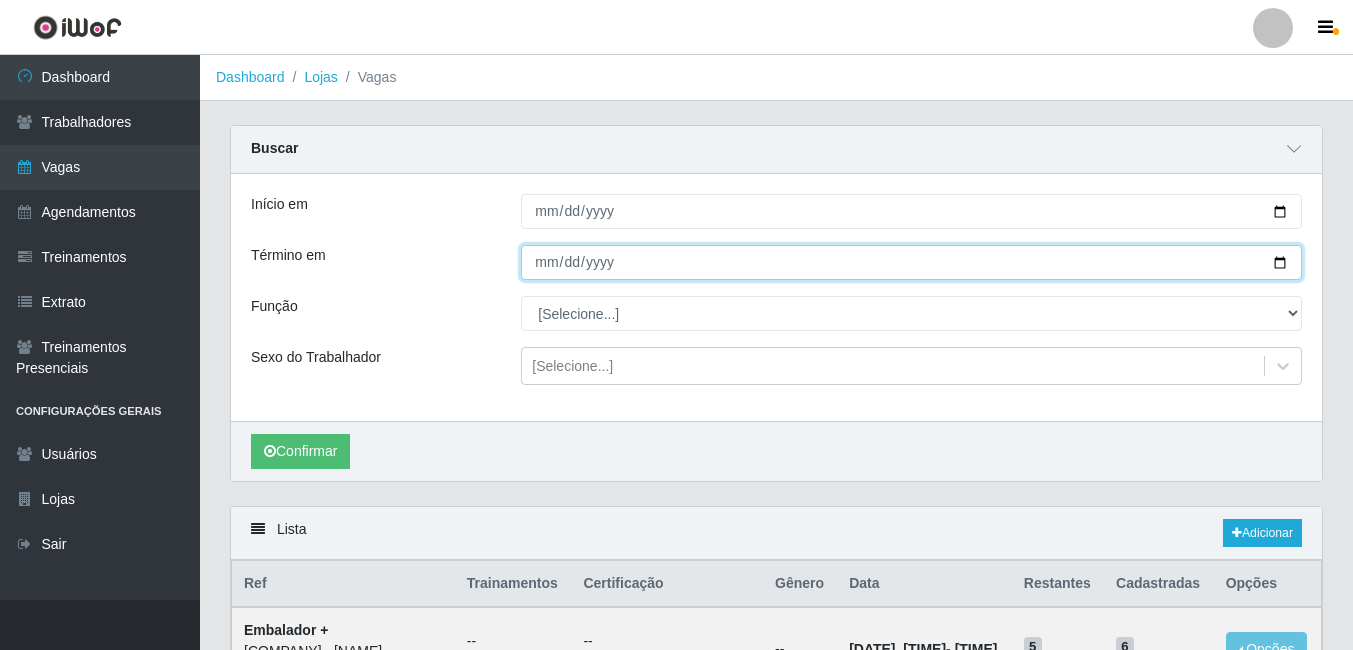 type on "[DATE]" 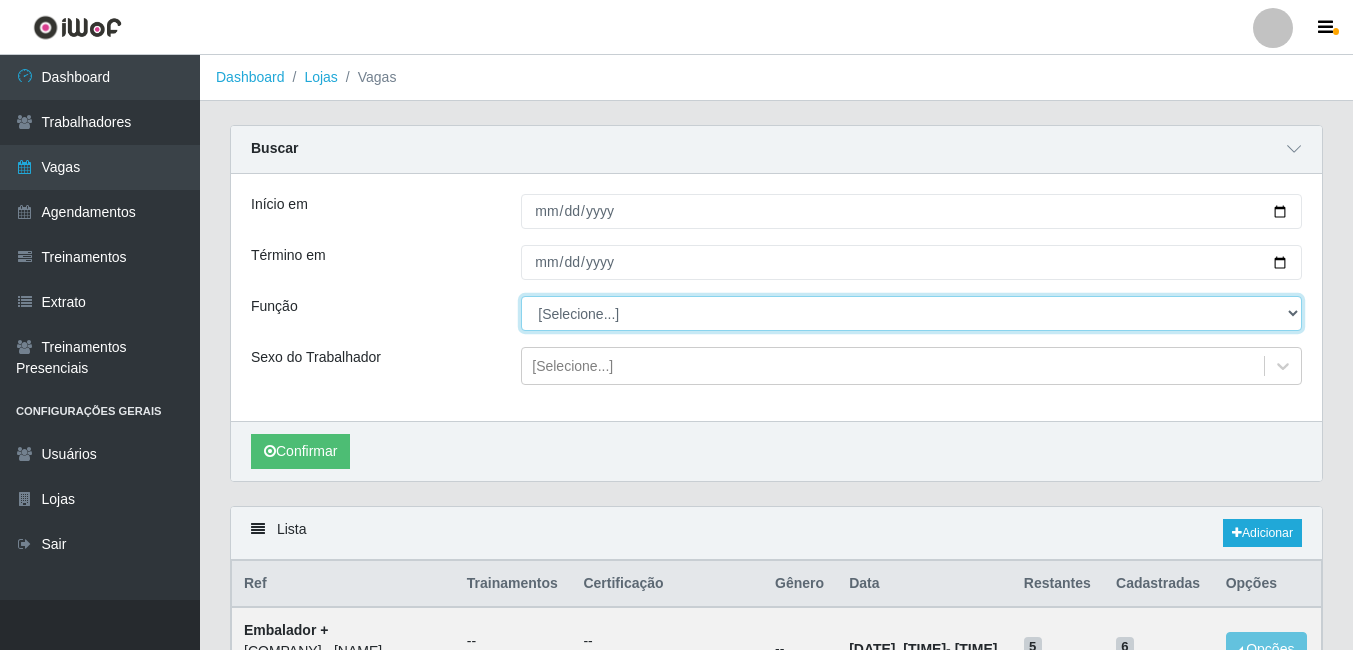 click on "[Selecione...] [COMPANY] - [NAME]" at bounding box center (911, 313) 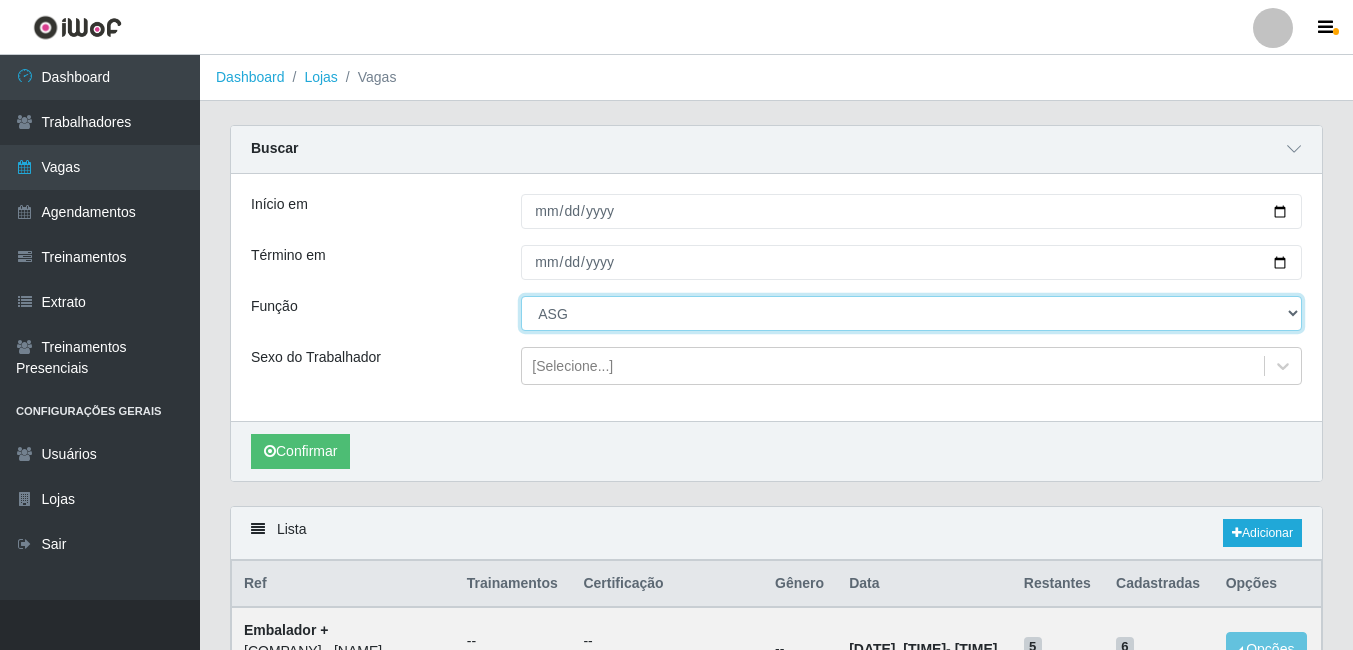 click on "[Selecione...] [COMPANY] - [NAME]" at bounding box center (911, 313) 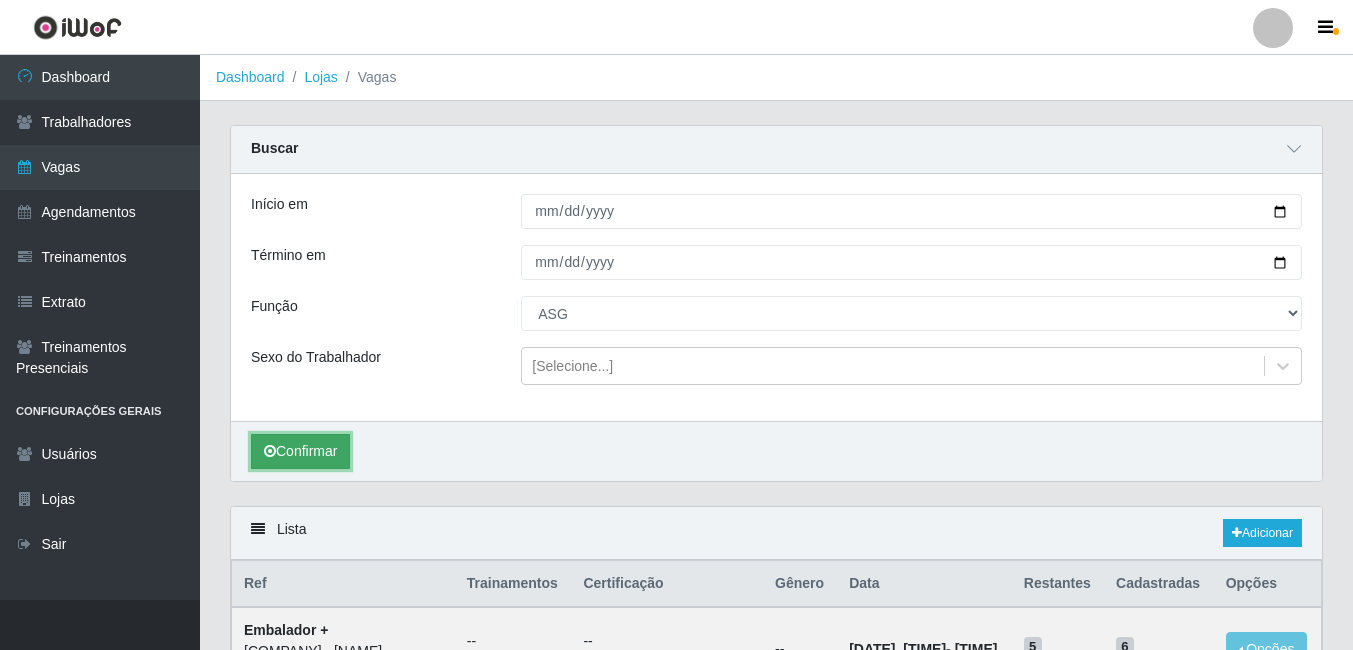 click on "Confirmar" at bounding box center (300, 451) 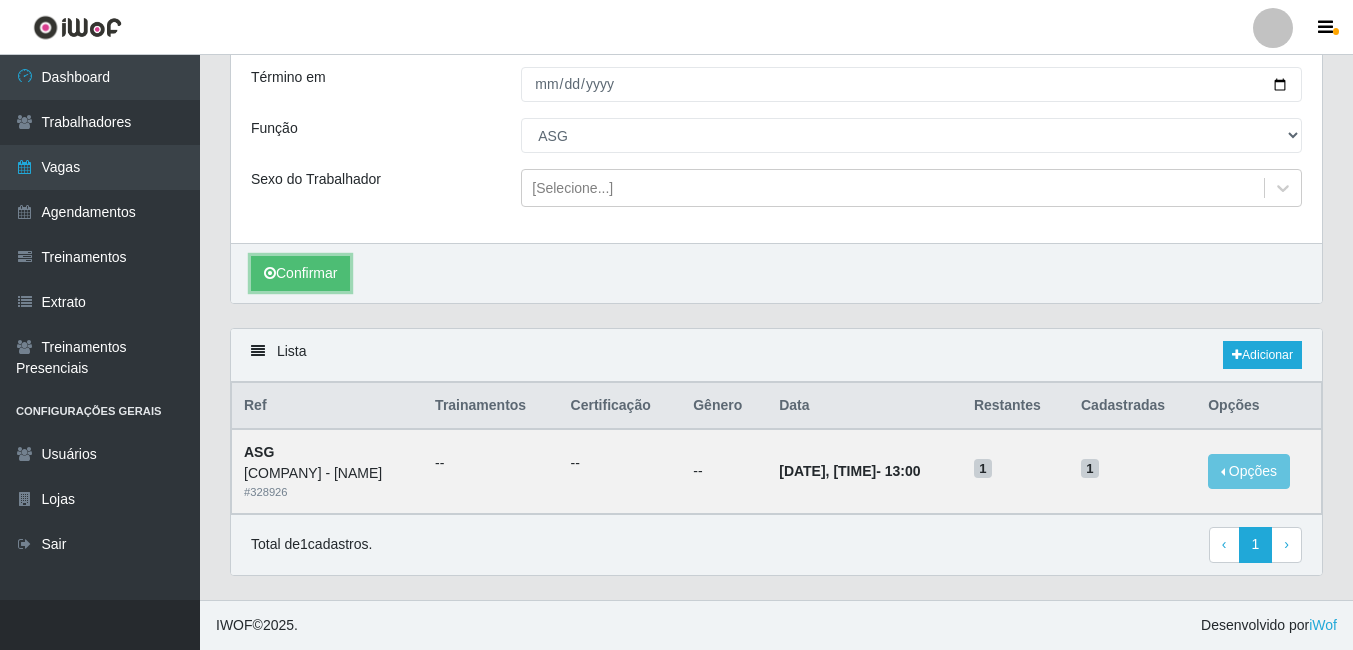 scroll, scrollTop: 179, scrollLeft: 0, axis: vertical 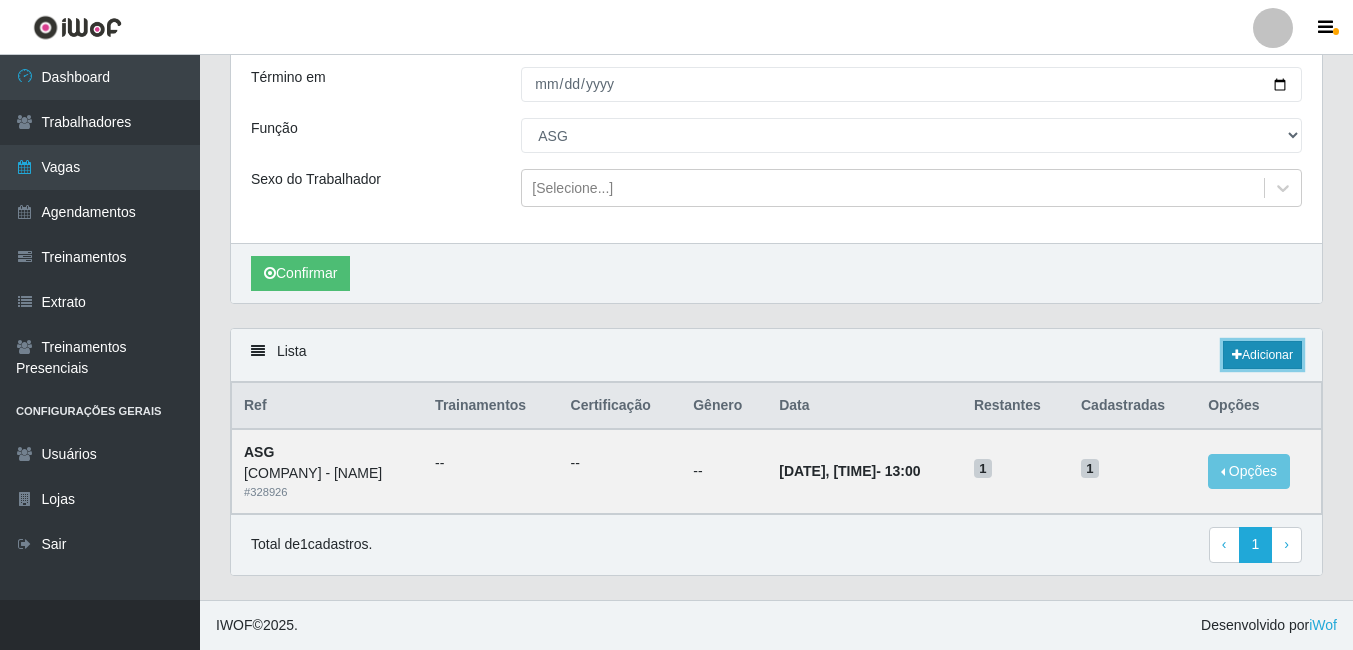 click on "Adicionar" at bounding box center (1262, 355) 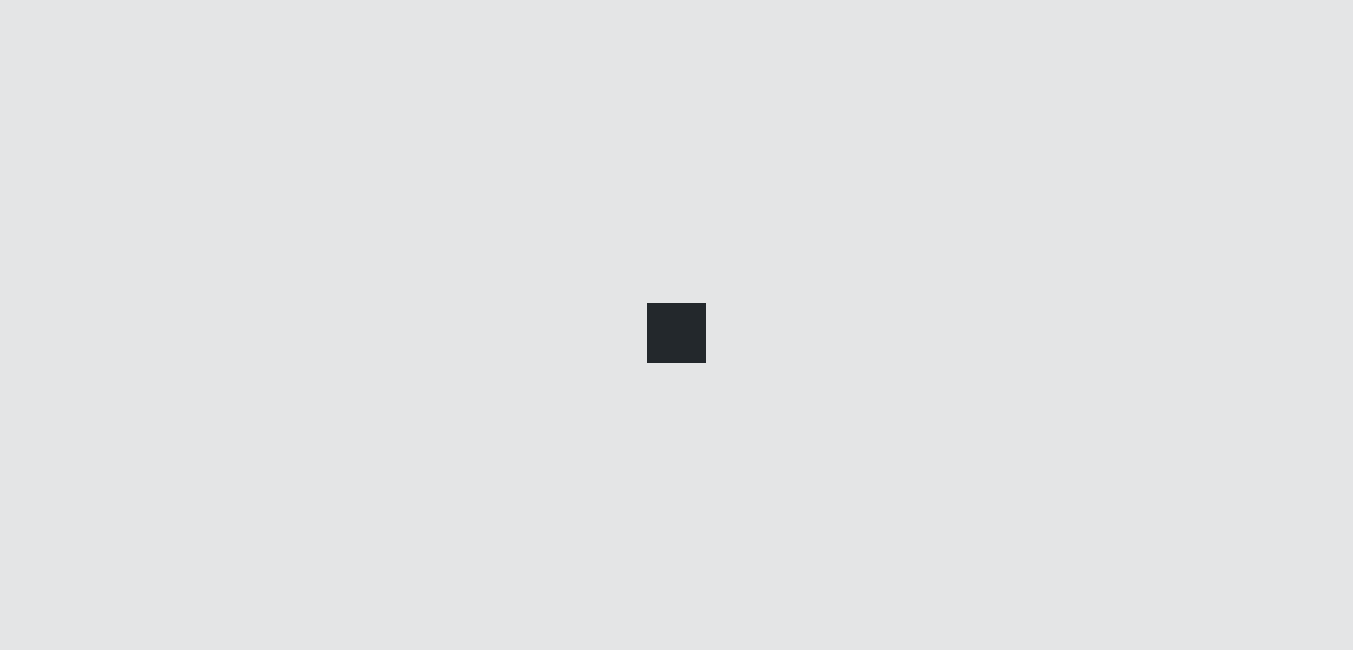 scroll, scrollTop: 0, scrollLeft: 0, axis: both 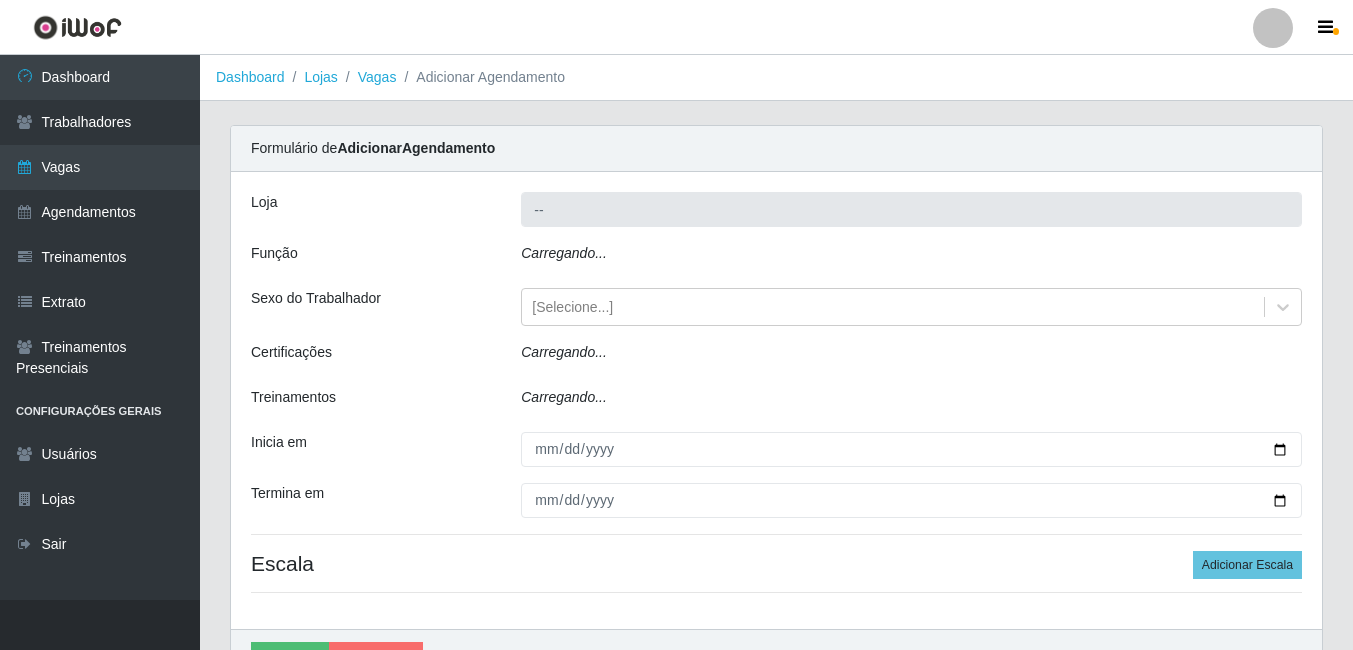type on "[COMPANY] - [NAME]" 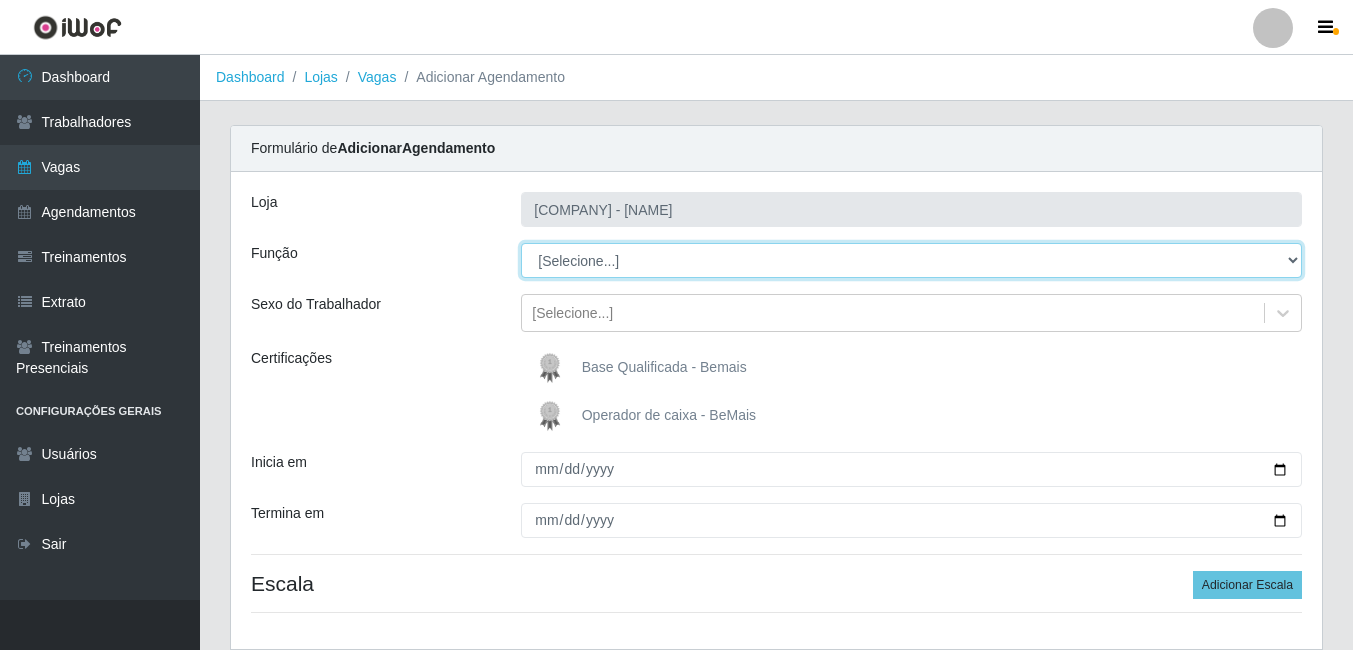 click on "[Selecione...] [COMPANY] - [NAME]" at bounding box center [911, 260] 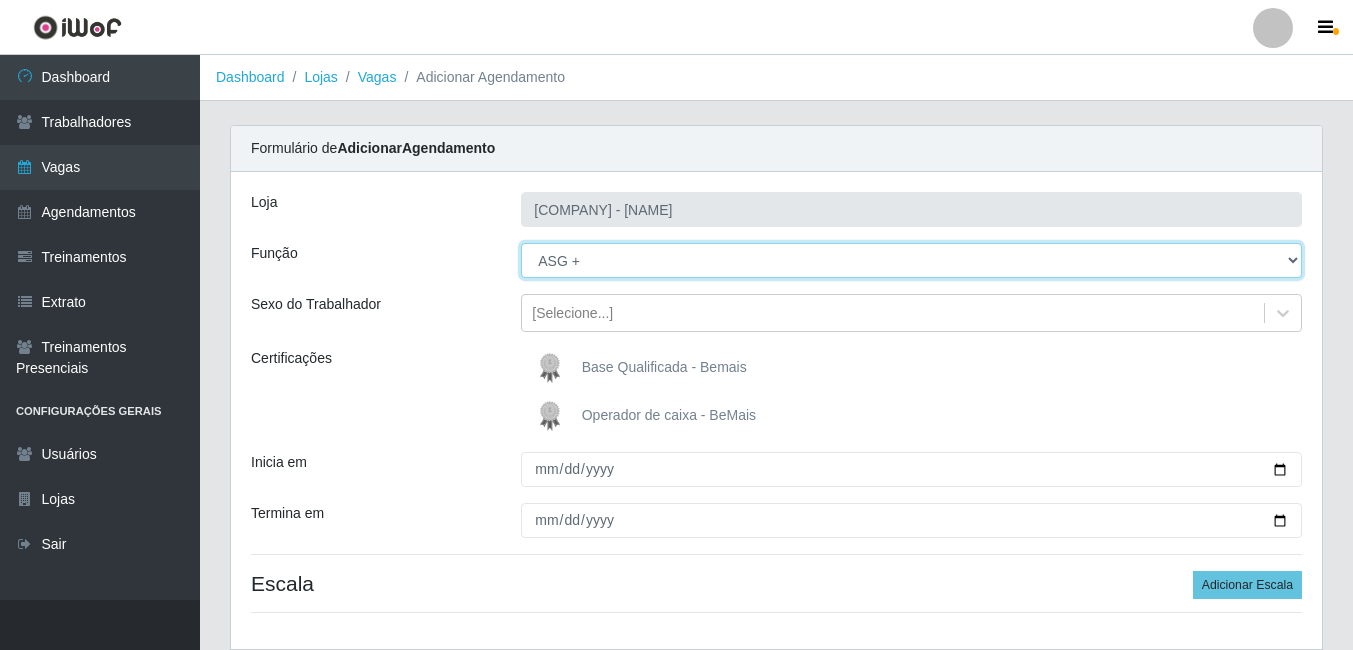 click on "[Selecione...] [COMPANY] - [NAME]" at bounding box center (911, 260) 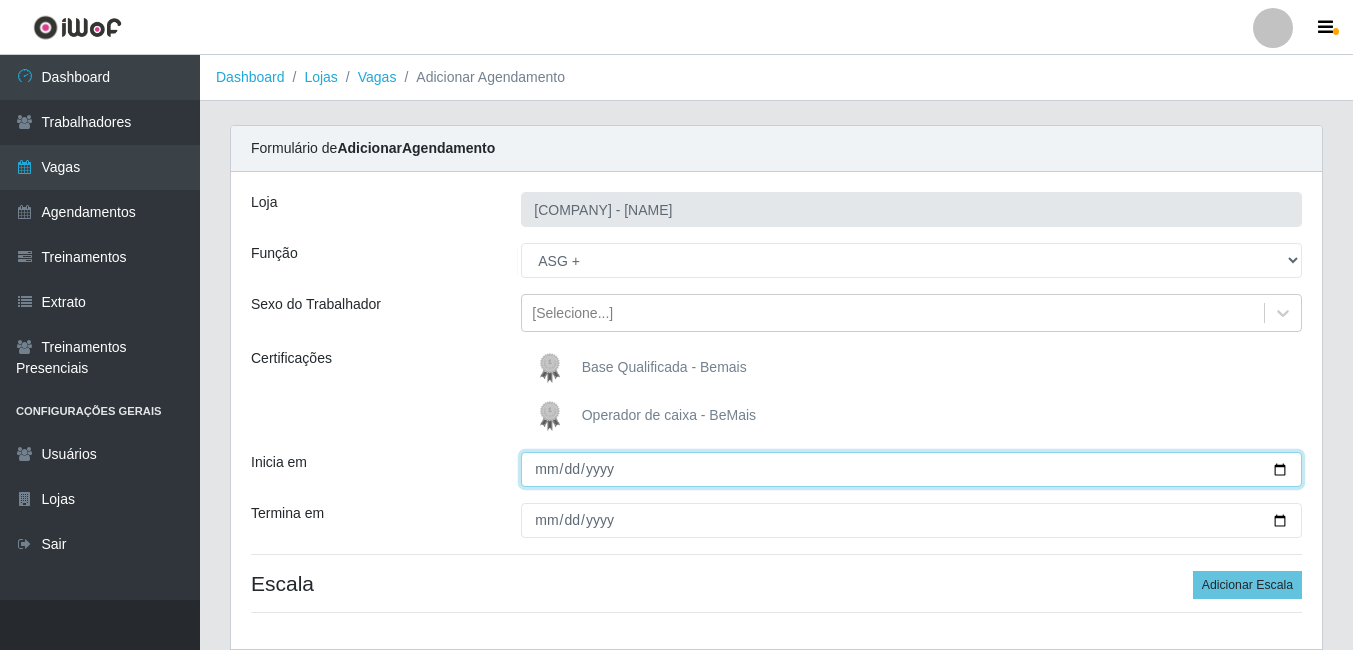 click on "Inicia em" at bounding box center (911, 469) 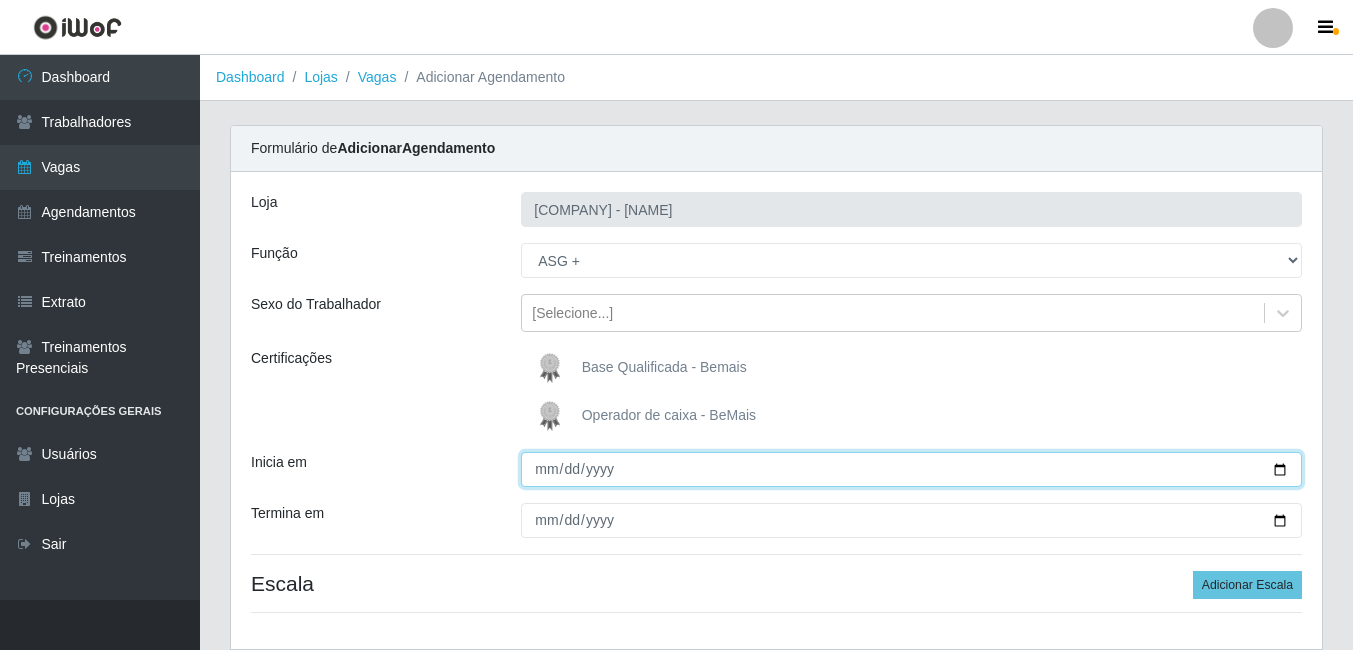 type on "[DATE]" 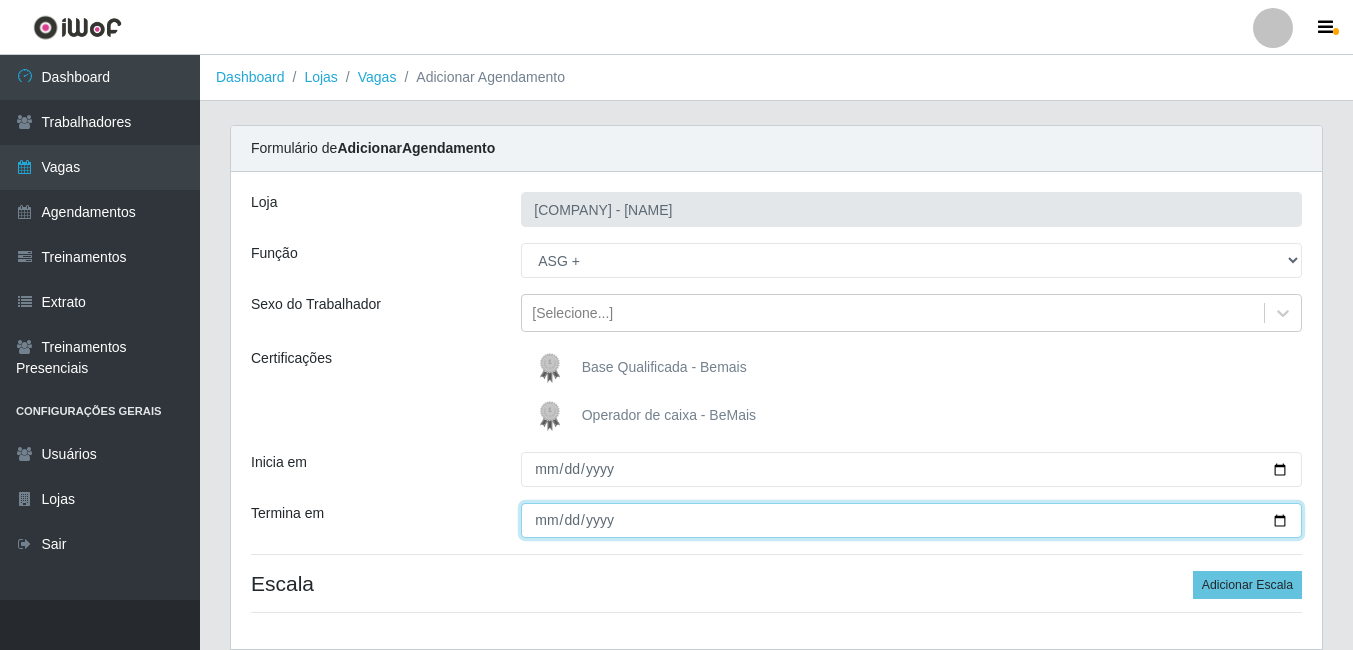 click on "Termina em" at bounding box center [911, 520] 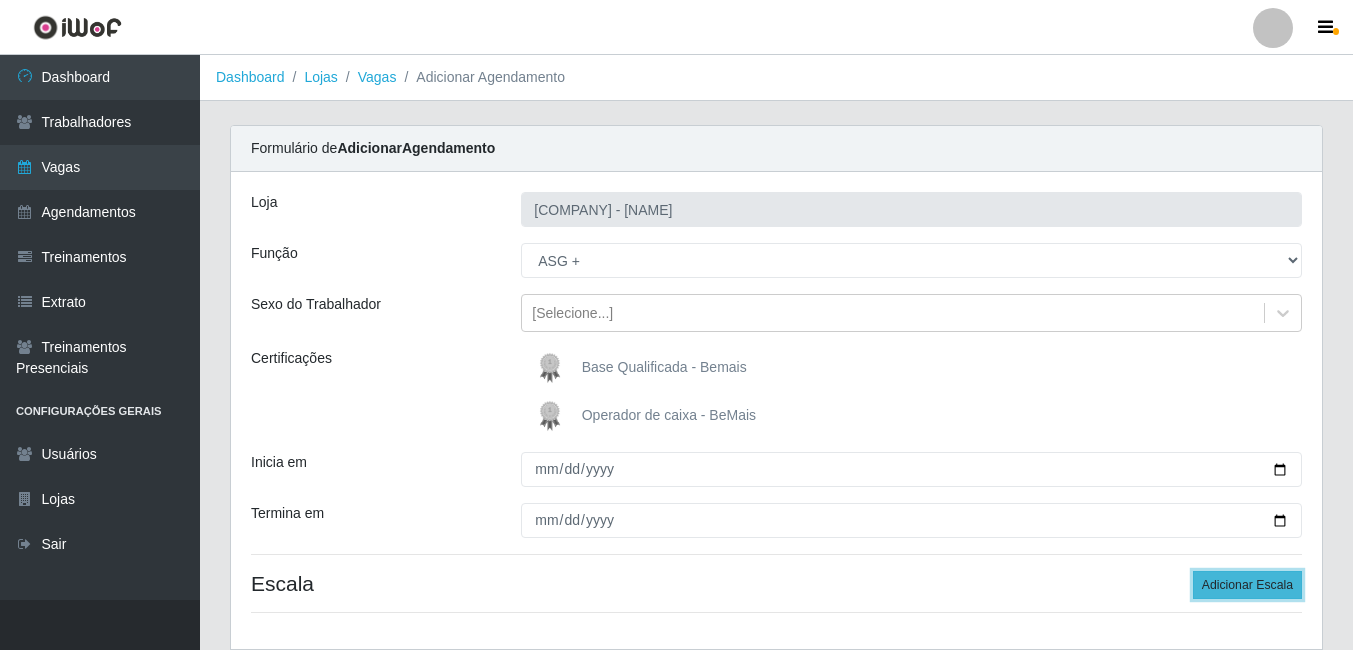 click on "Adicionar Escala" at bounding box center (1247, 585) 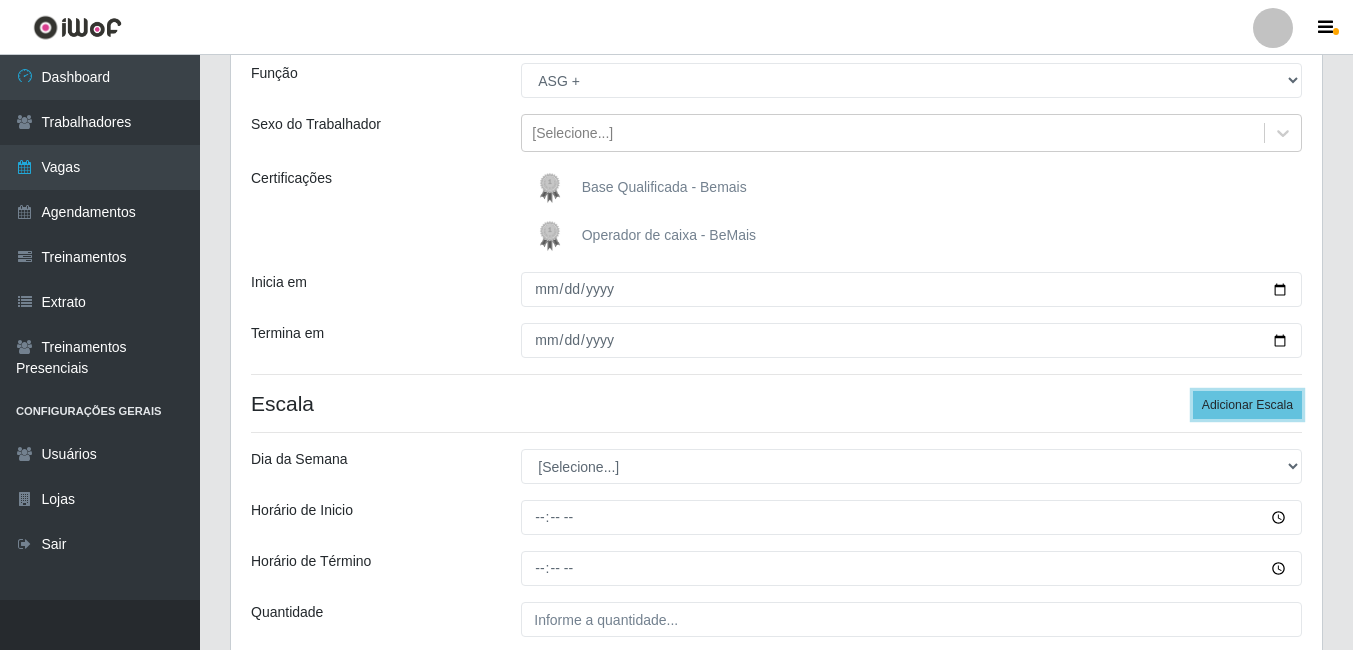 scroll, scrollTop: 355, scrollLeft: 0, axis: vertical 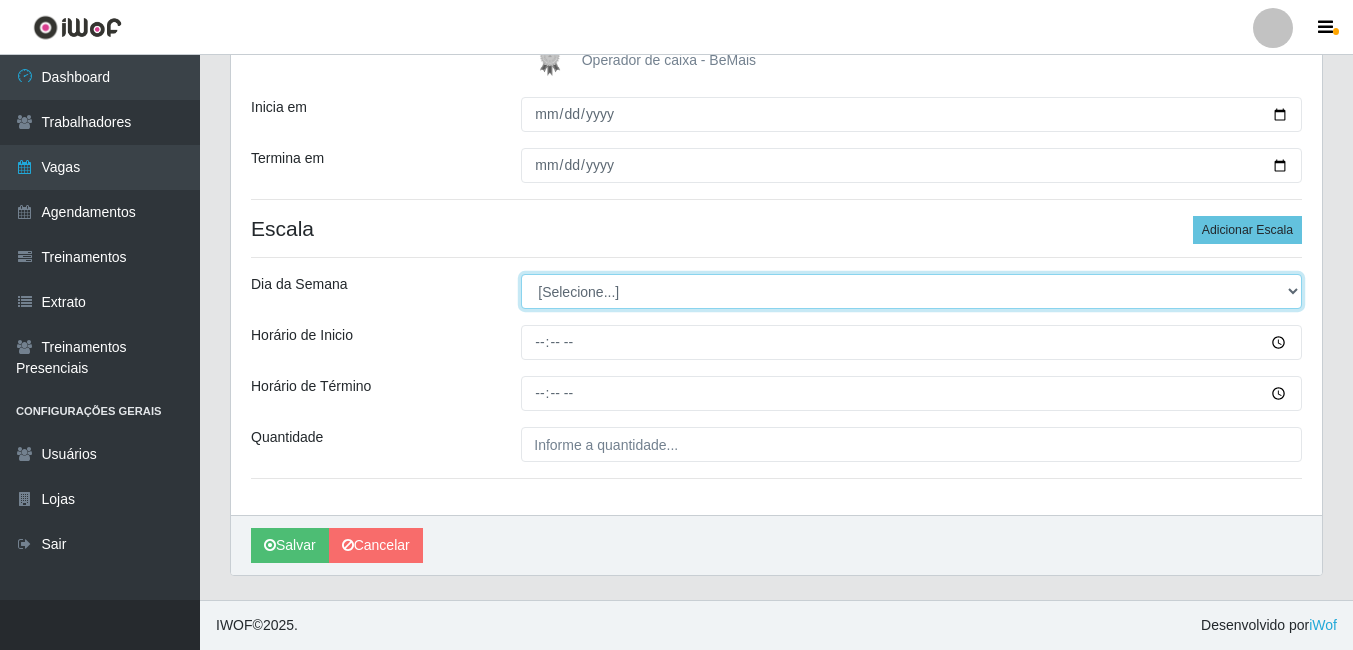click on "[Selecione...] Segunda Terça Quarta Quinta Sexta Sábado Domingo" at bounding box center [911, 291] 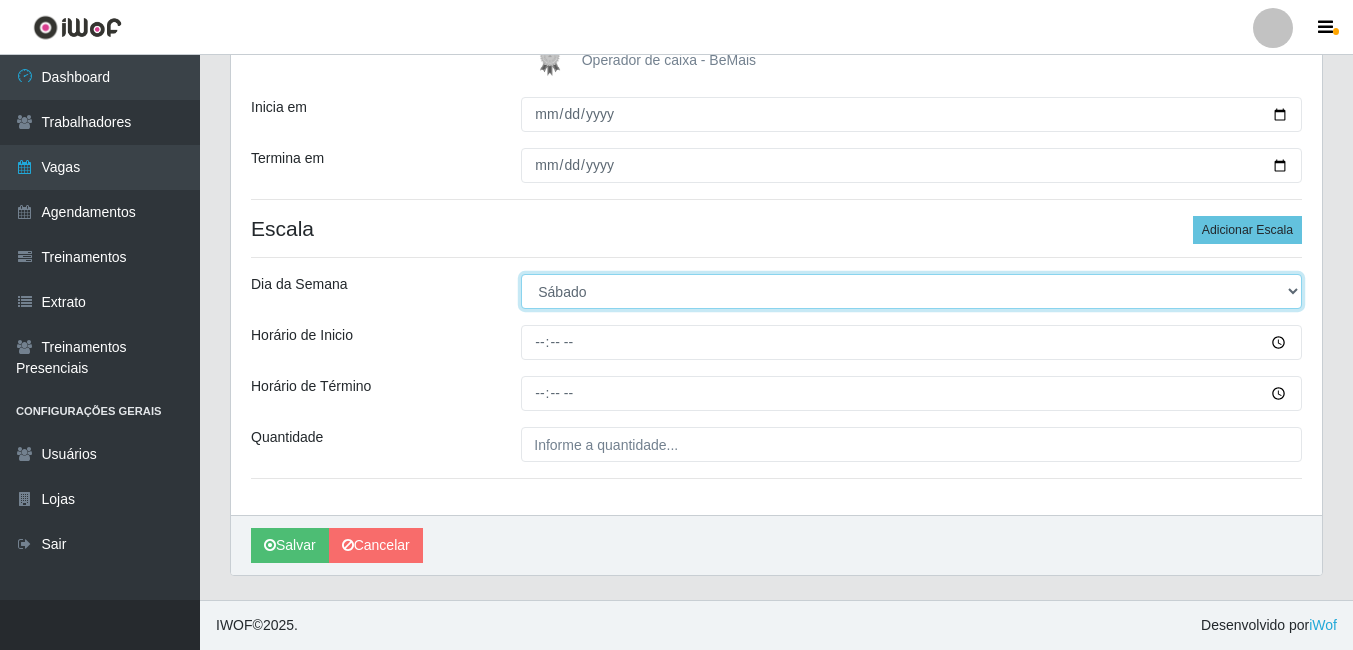 click on "[Selecione...] Segunda Terça Quarta Quinta Sexta Sábado Domingo" at bounding box center [911, 291] 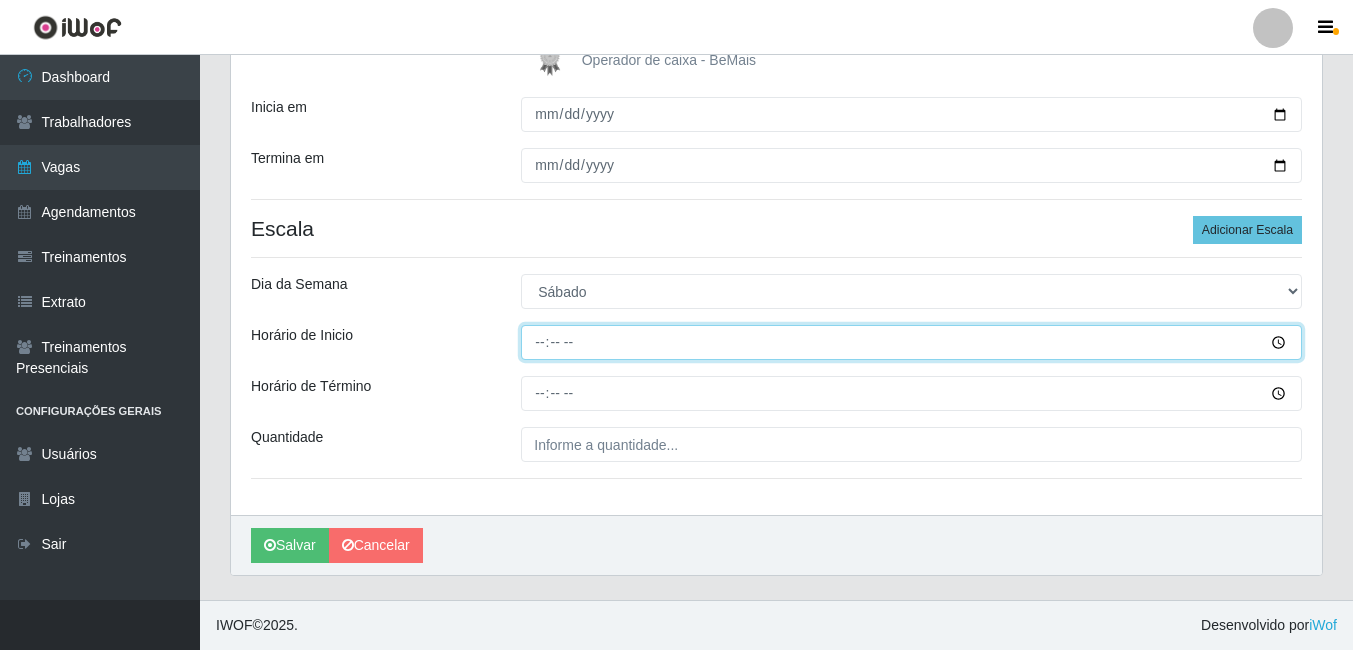 click on "Horário de Inicio" at bounding box center (911, 342) 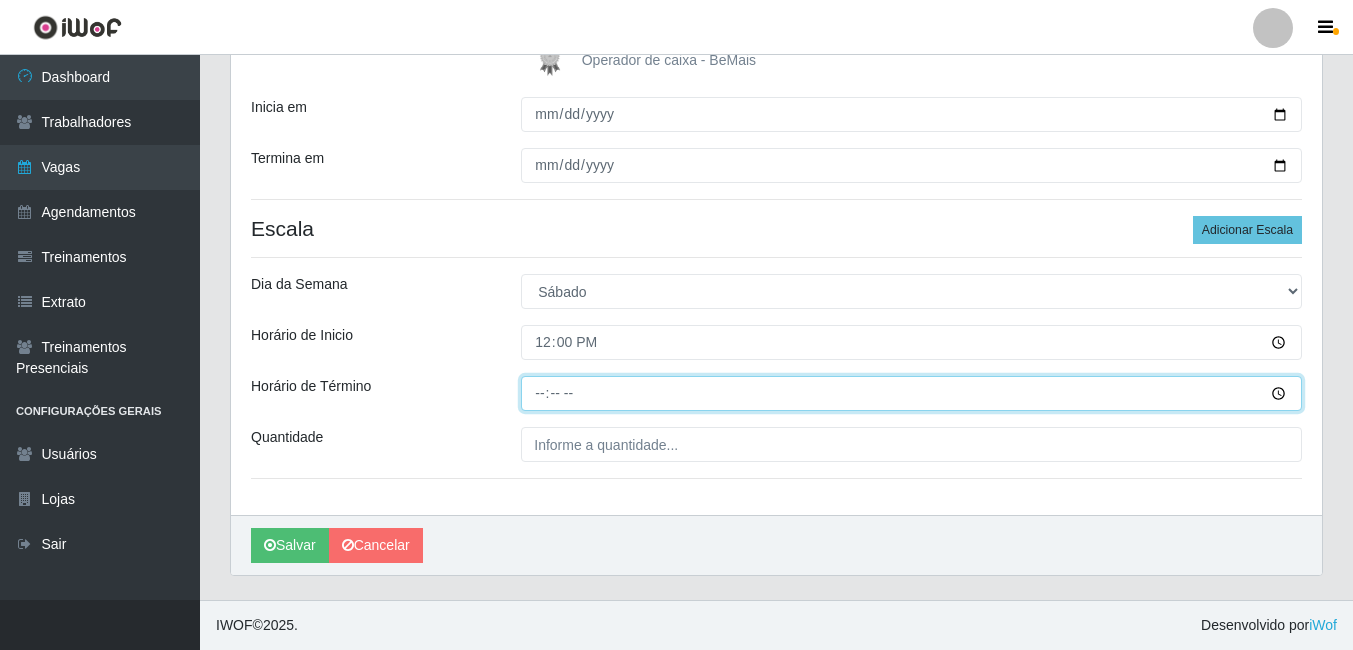 click on "Horário de Término" at bounding box center [911, 393] 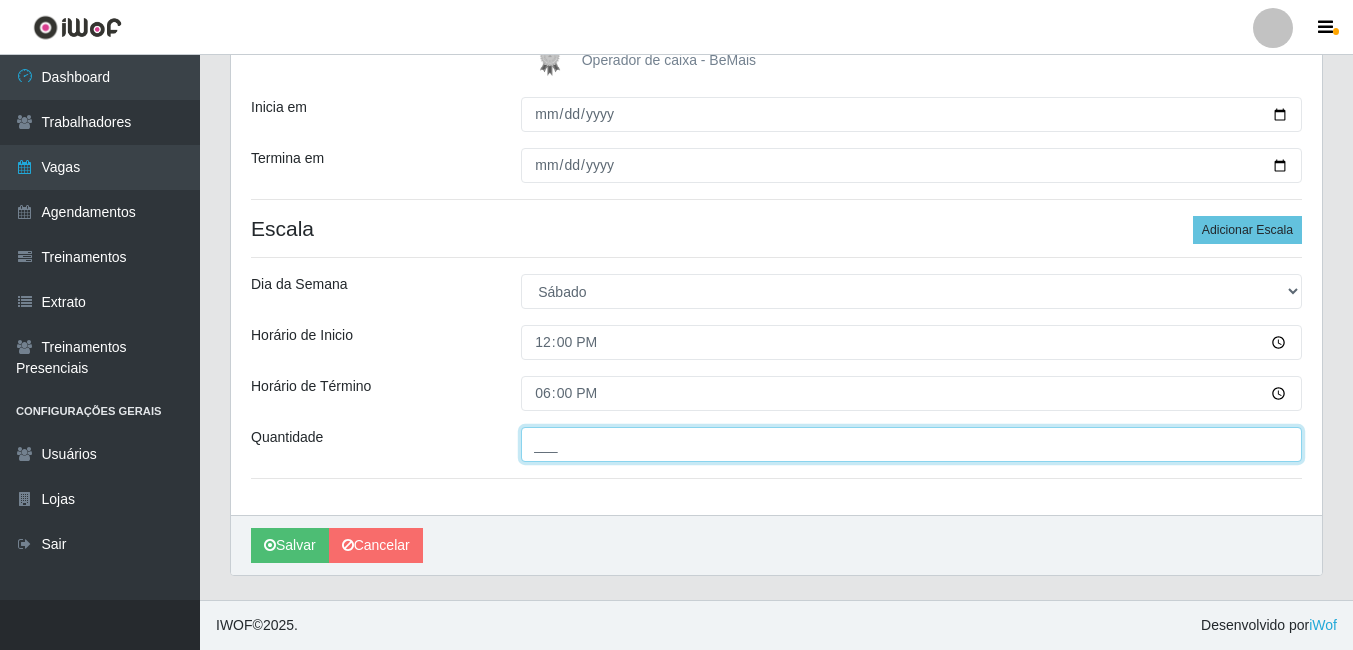 click on "___" at bounding box center (911, 444) 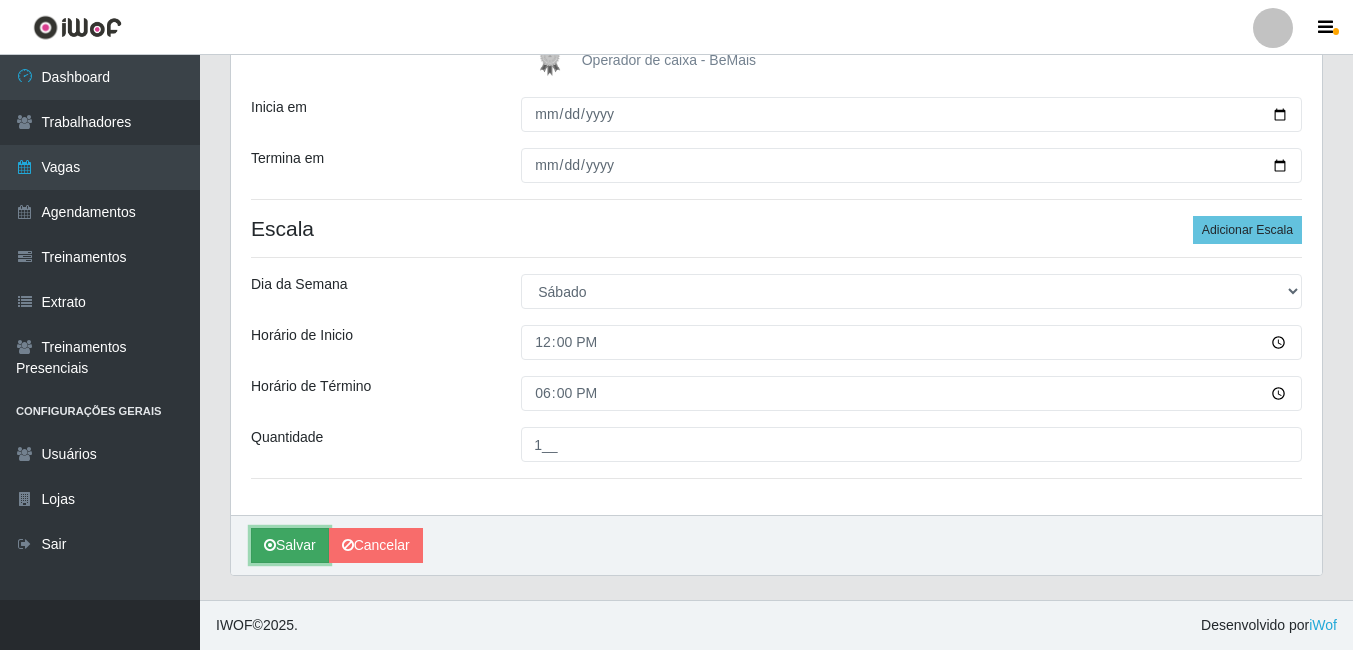 click on "Salvar" at bounding box center (290, 545) 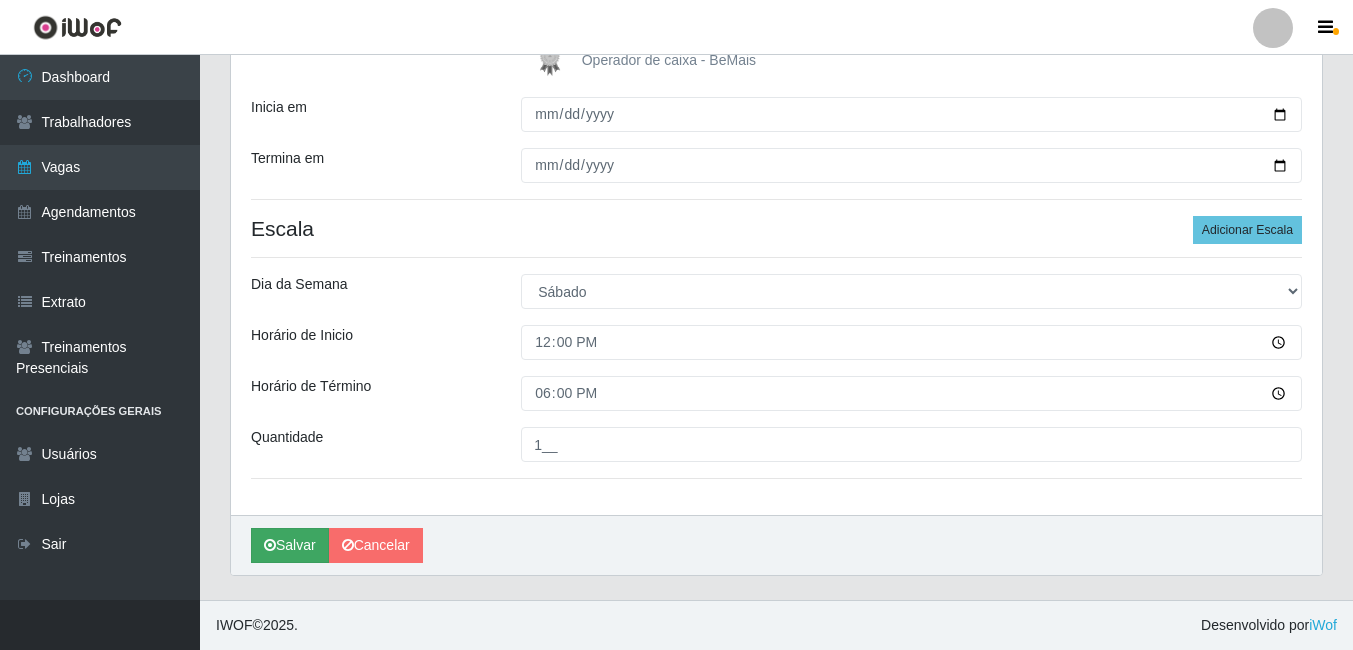 scroll, scrollTop: 0, scrollLeft: 0, axis: both 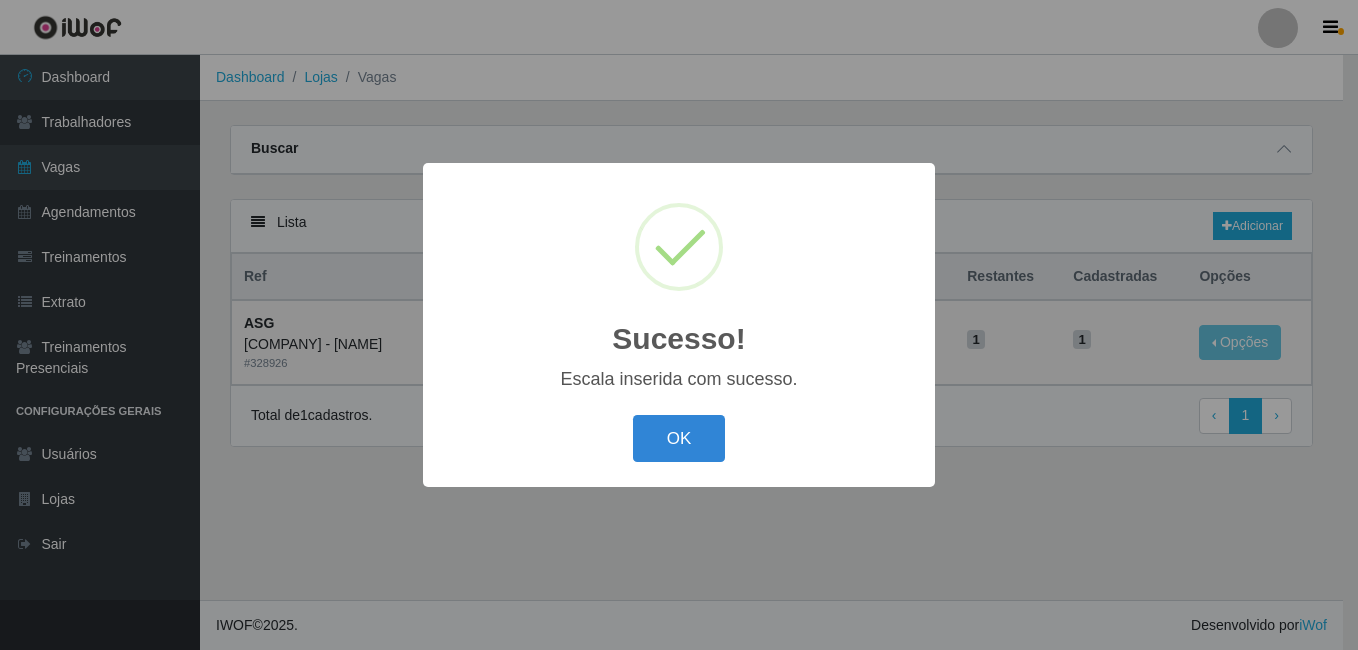 type 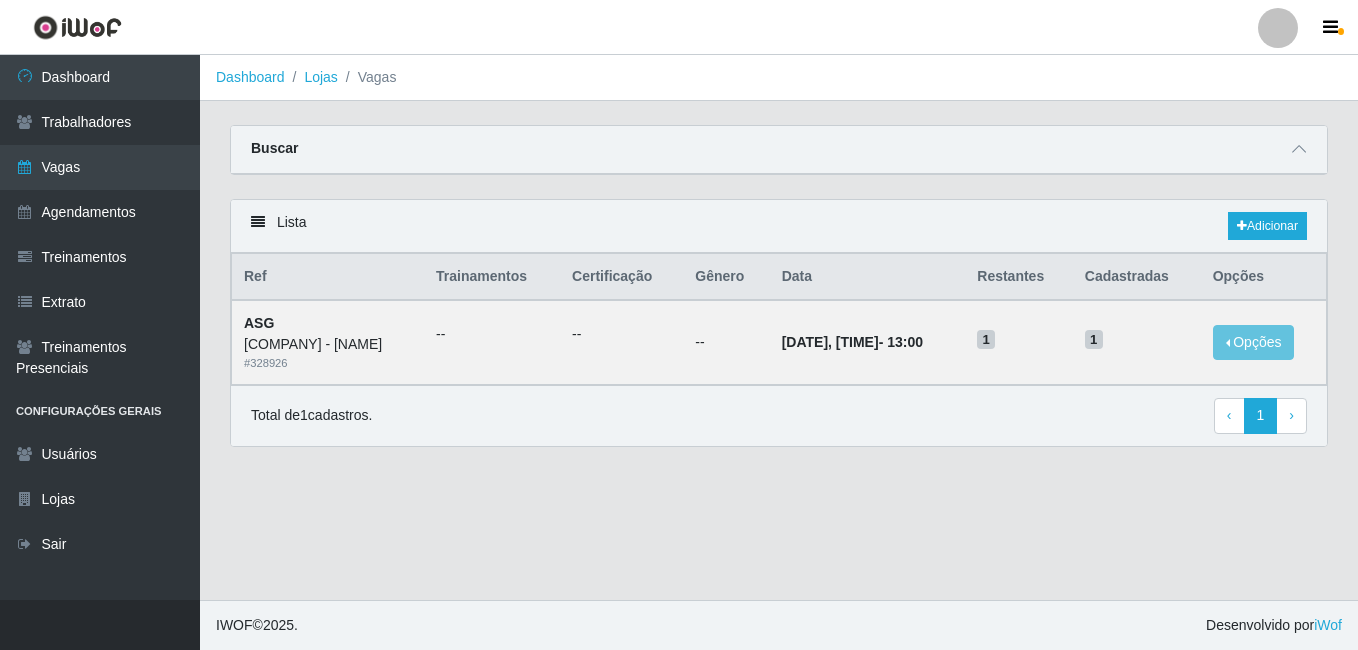 click at bounding box center (77, 27) 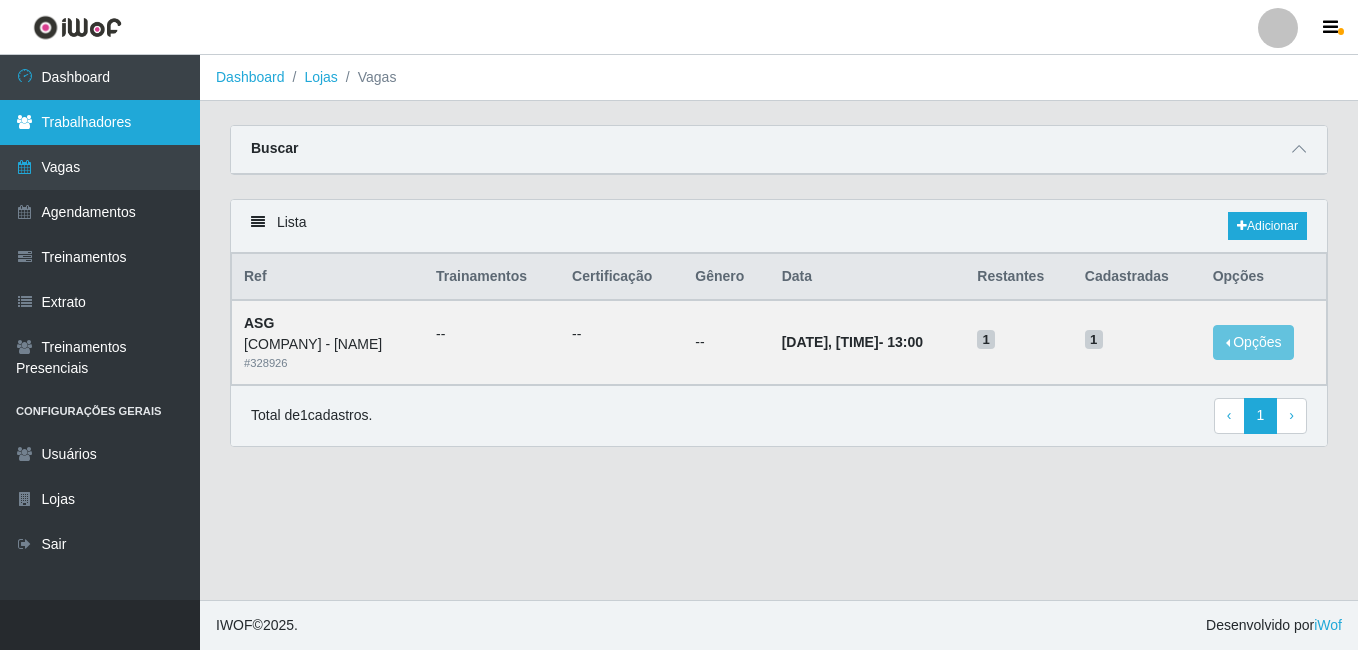 click on "Trabalhadores" at bounding box center [100, 122] 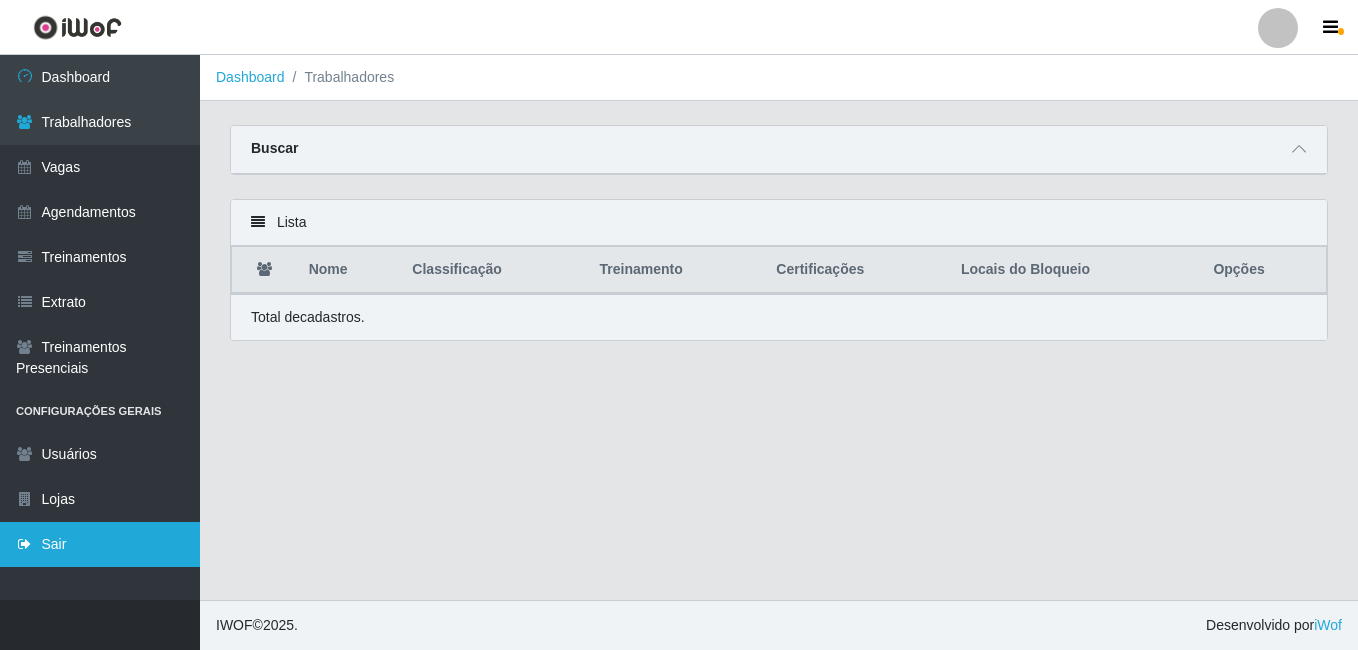 click on "Sair" at bounding box center (100, 544) 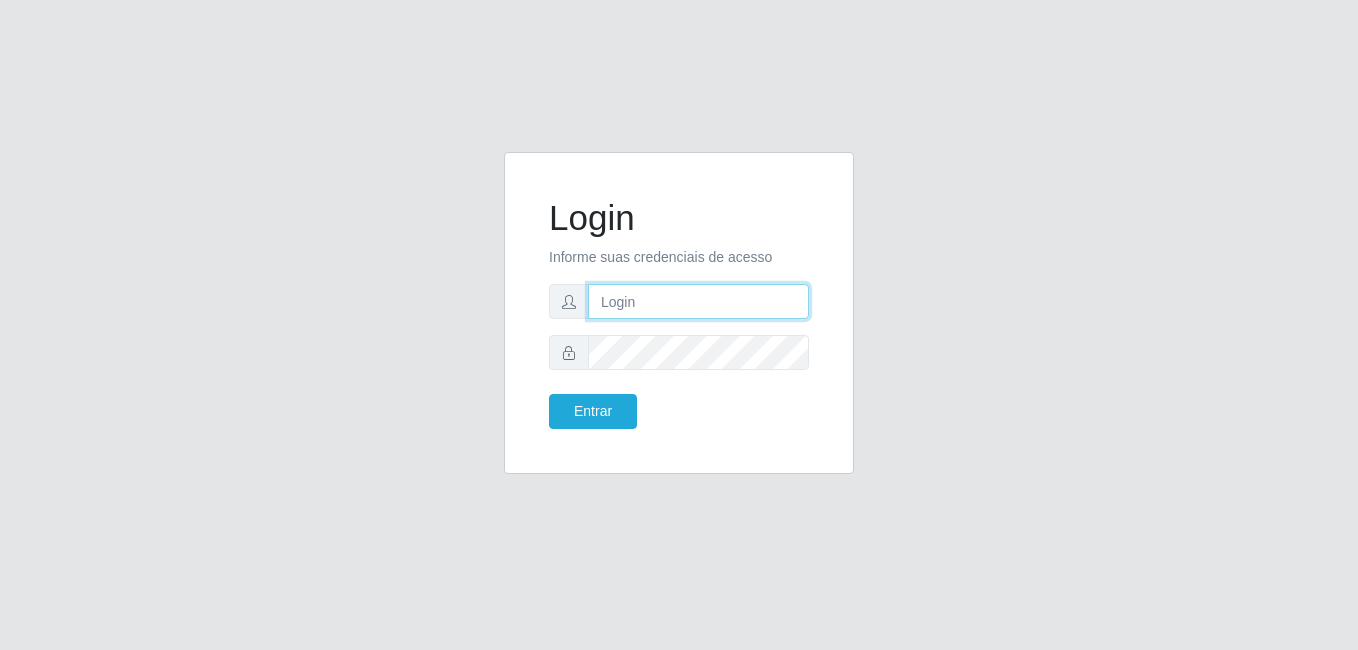 type on "[EMAIL]" 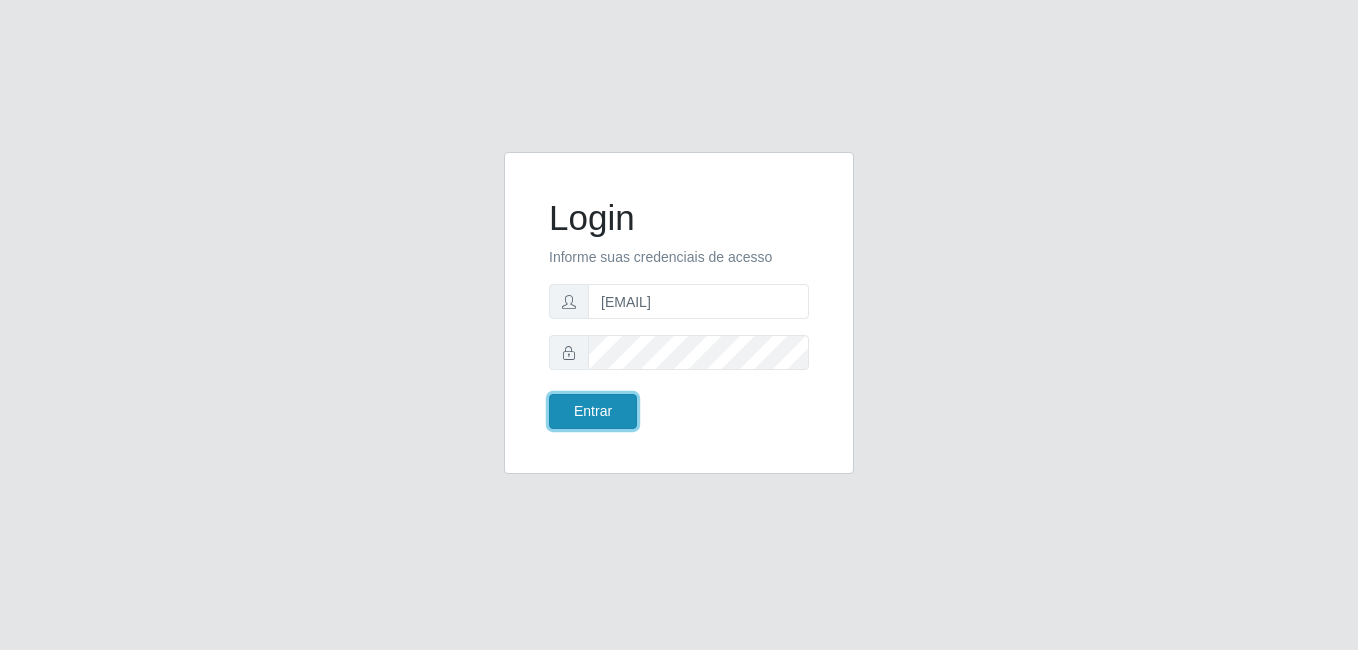 click on "Entrar" at bounding box center (593, 411) 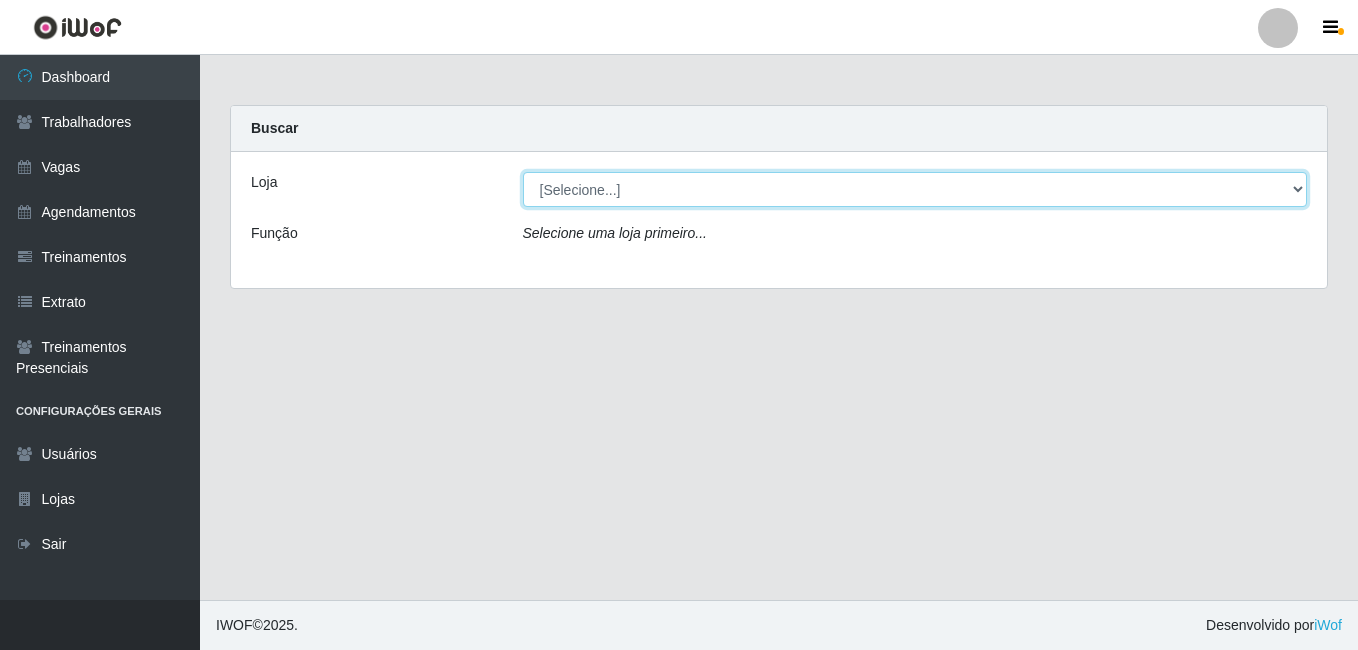 click on "[Selecione...] [COMPANY] - [NAME]" at bounding box center [915, 189] 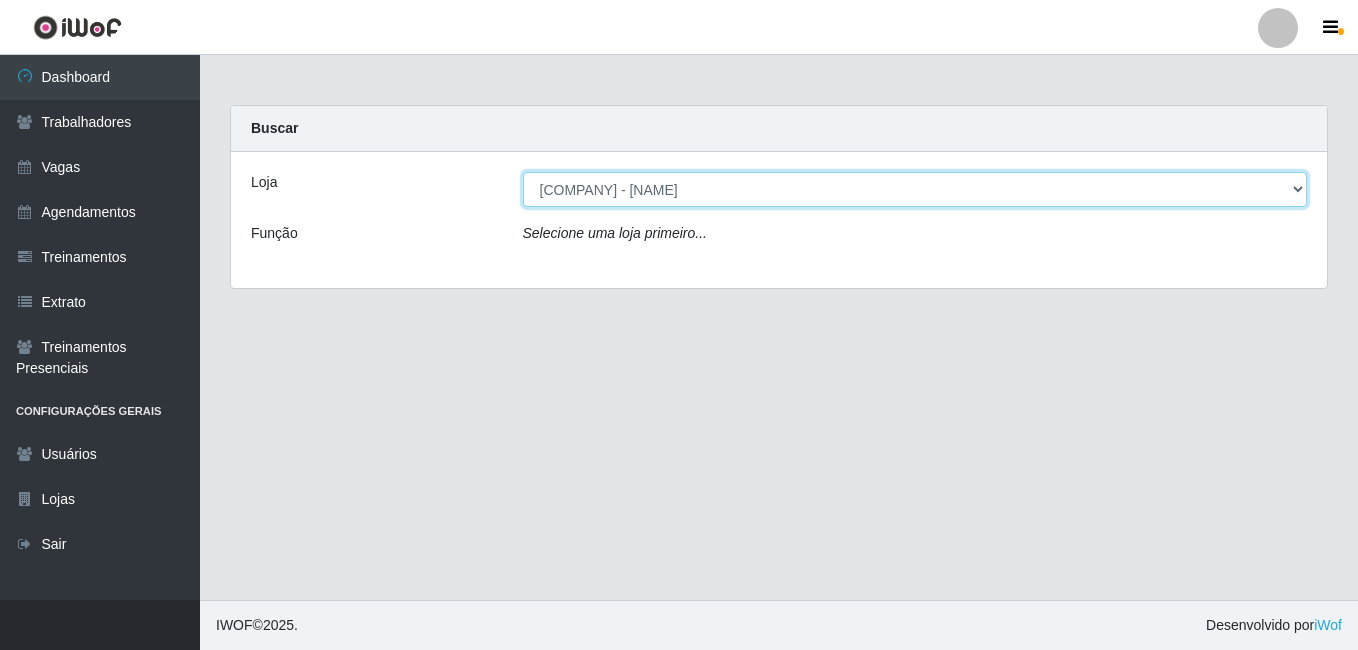 click on "[Selecione...] [COMPANY] - [NAME]" at bounding box center (915, 189) 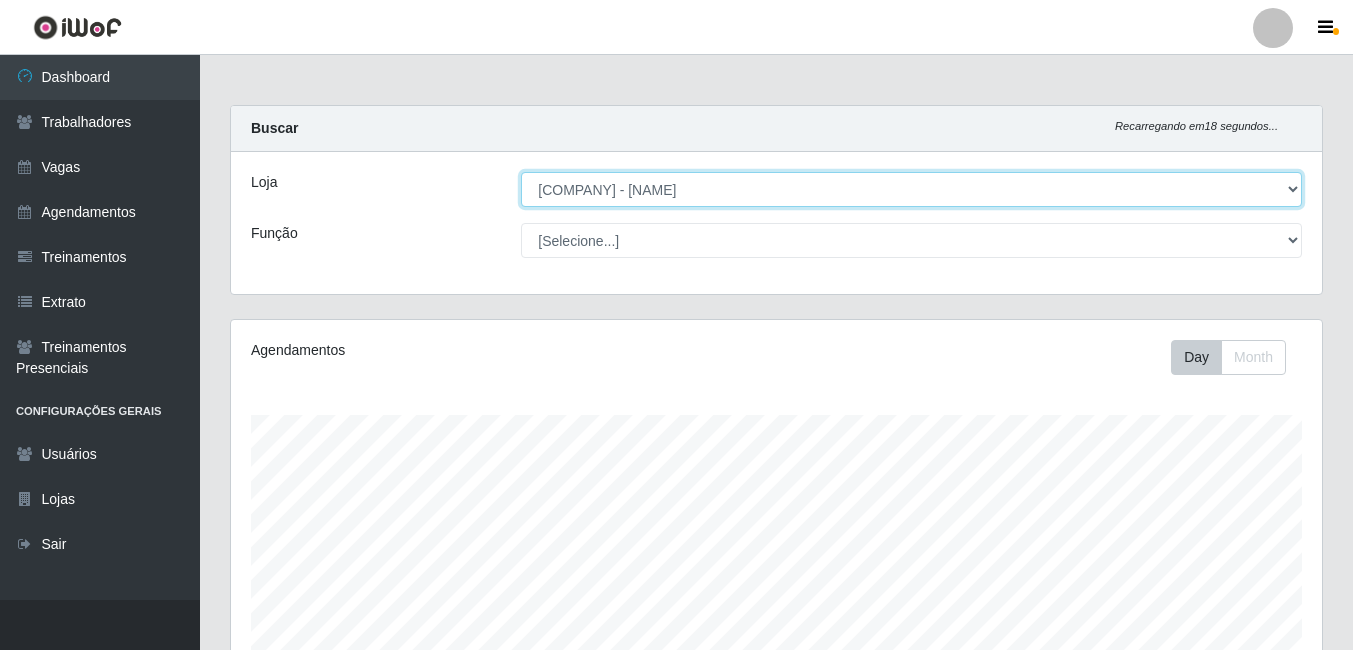 scroll, scrollTop: 999585, scrollLeft: 998909, axis: both 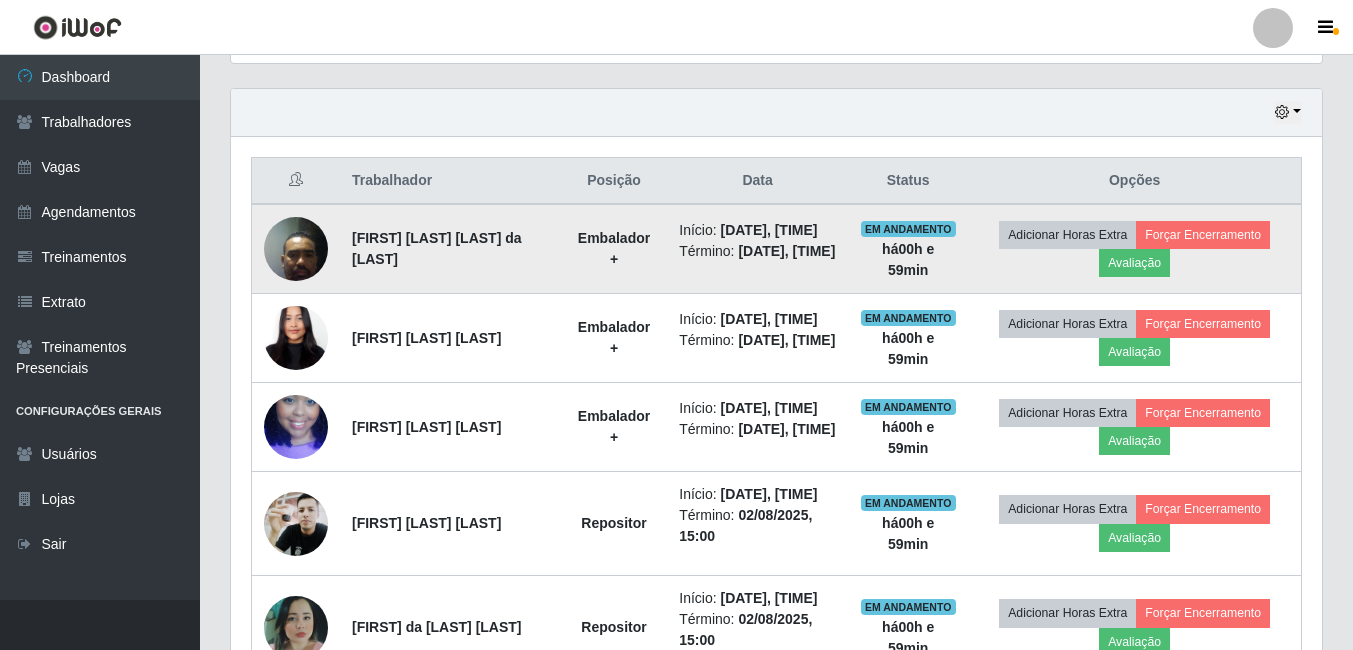 click at bounding box center (296, 248) 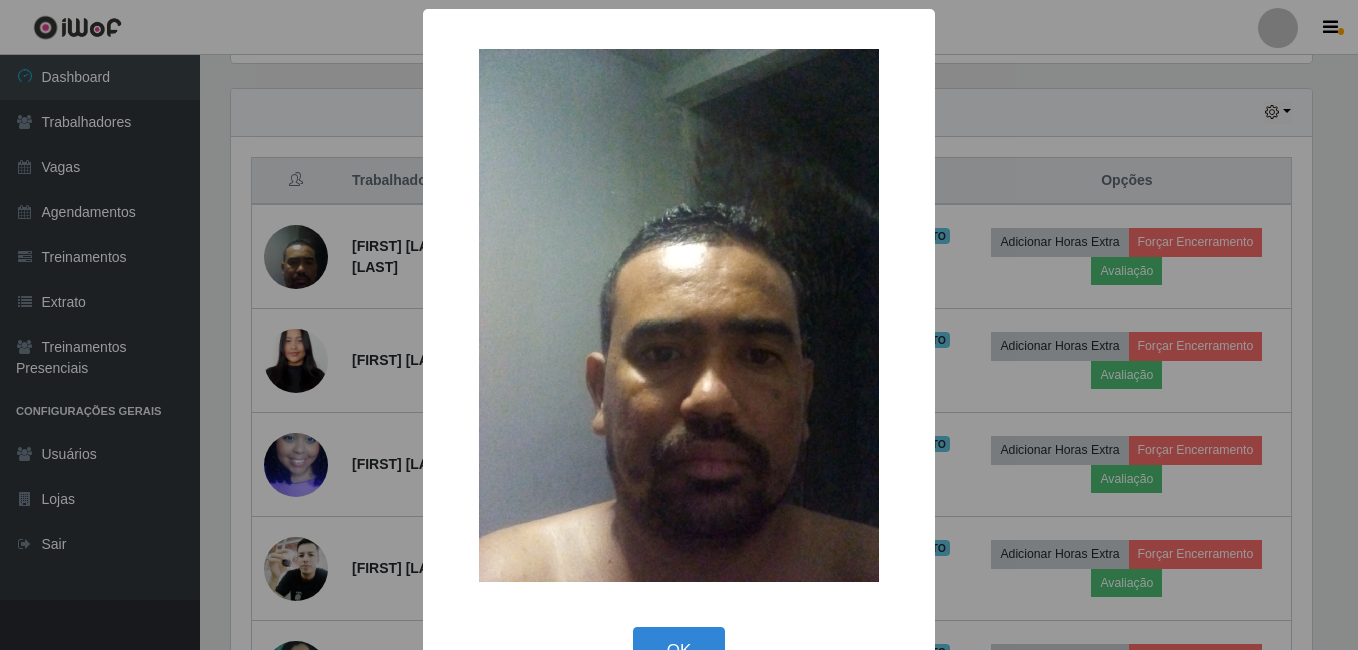 click on "× OK Cancel" at bounding box center (679, 325) 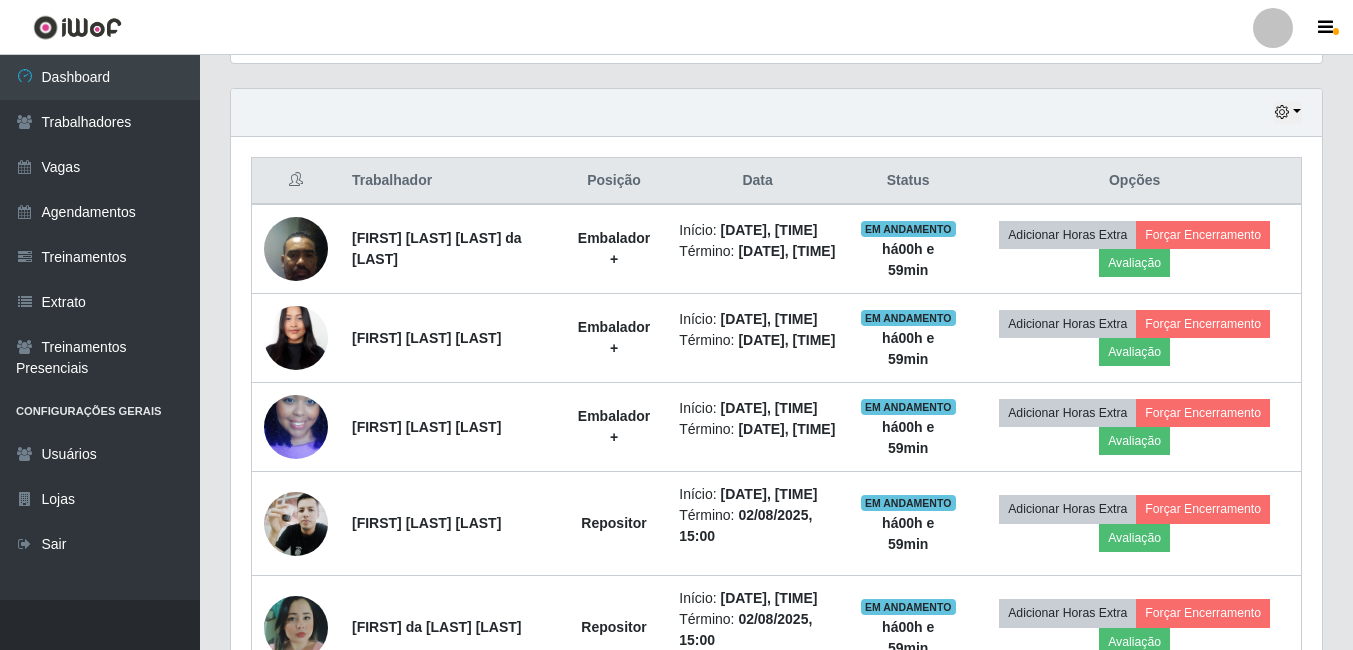 scroll, scrollTop: 999585, scrollLeft: 998909, axis: both 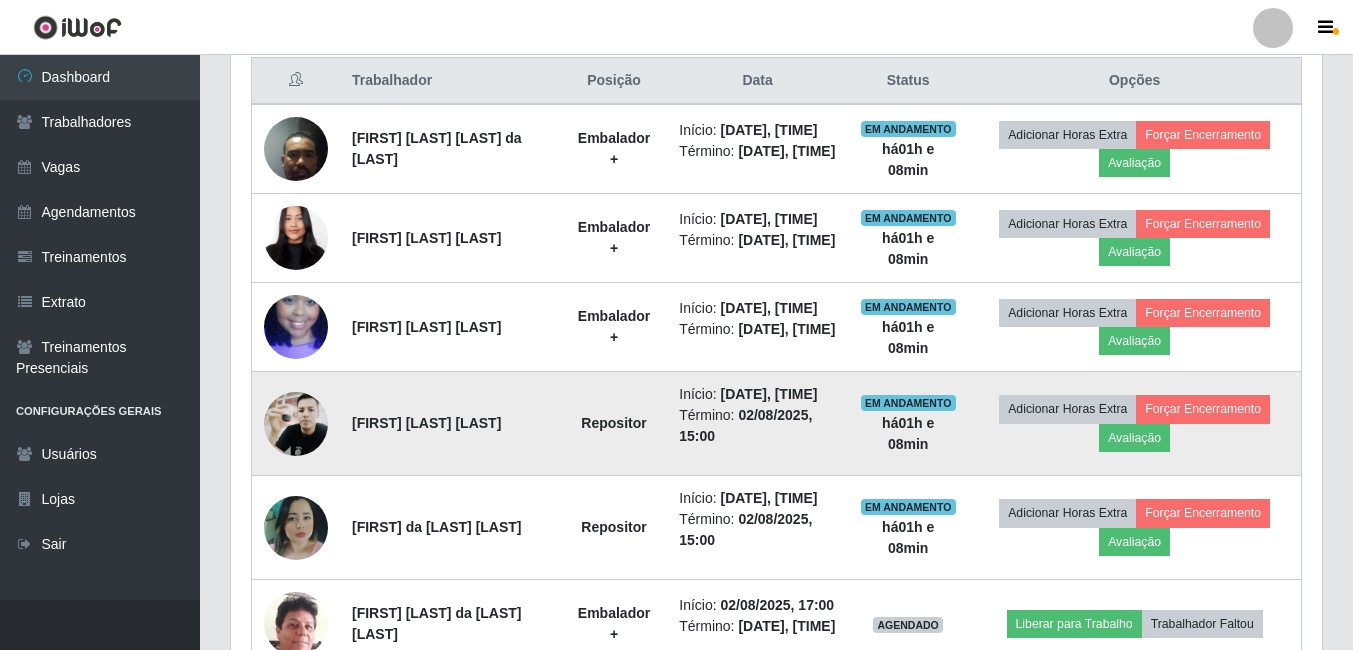 click at bounding box center [296, 423] 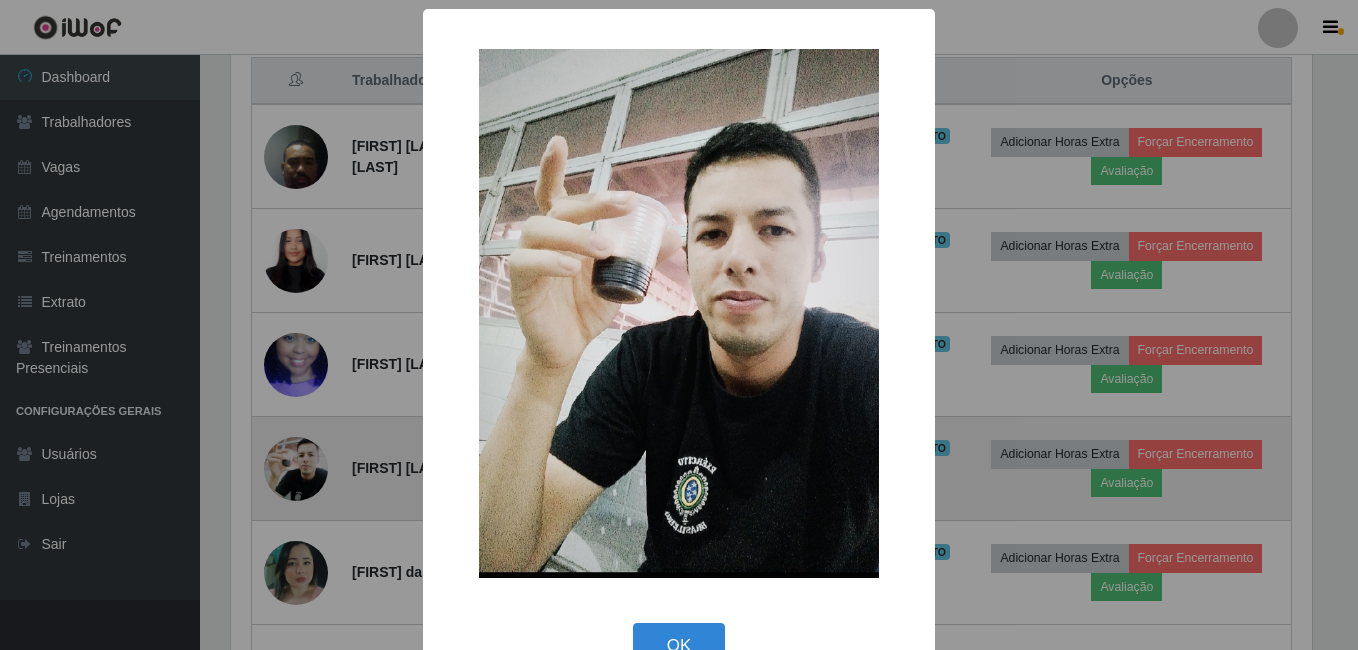 scroll, scrollTop: 999585, scrollLeft: 998919, axis: both 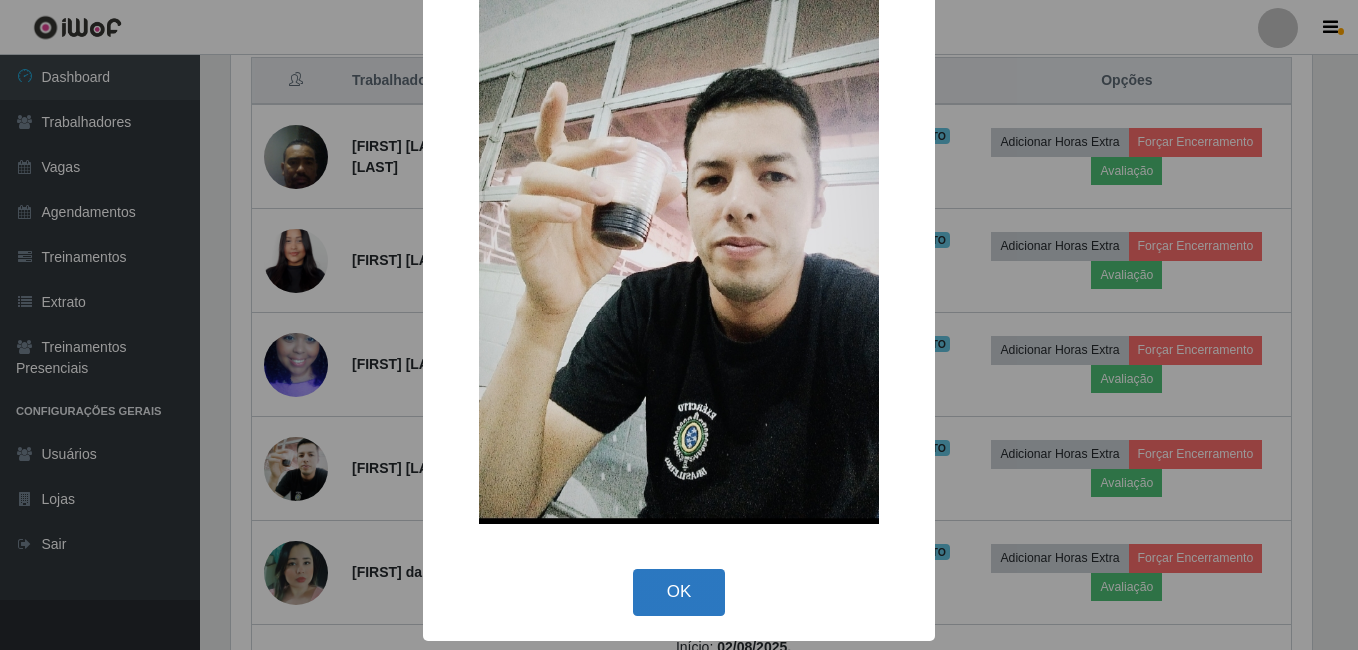 click on "OK" at bounding box center (679, 592) 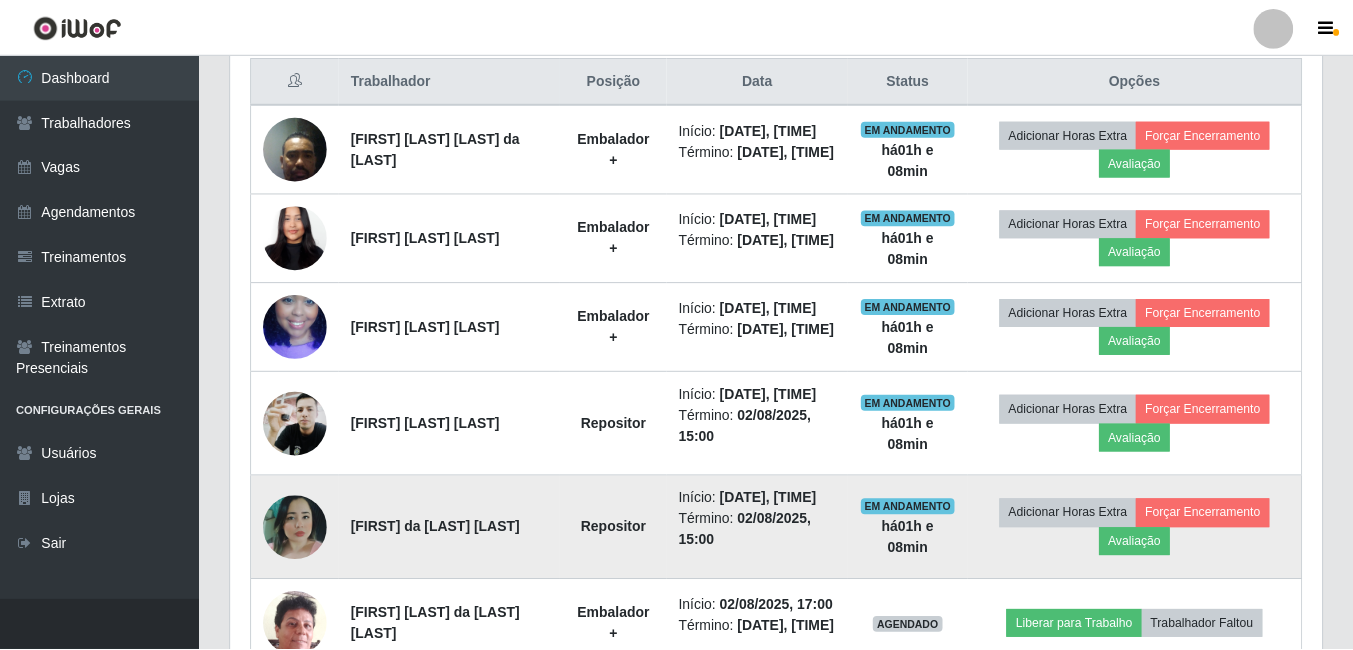 scroll, scrollTop: 999585, scrollLeft: 998909, axis: both 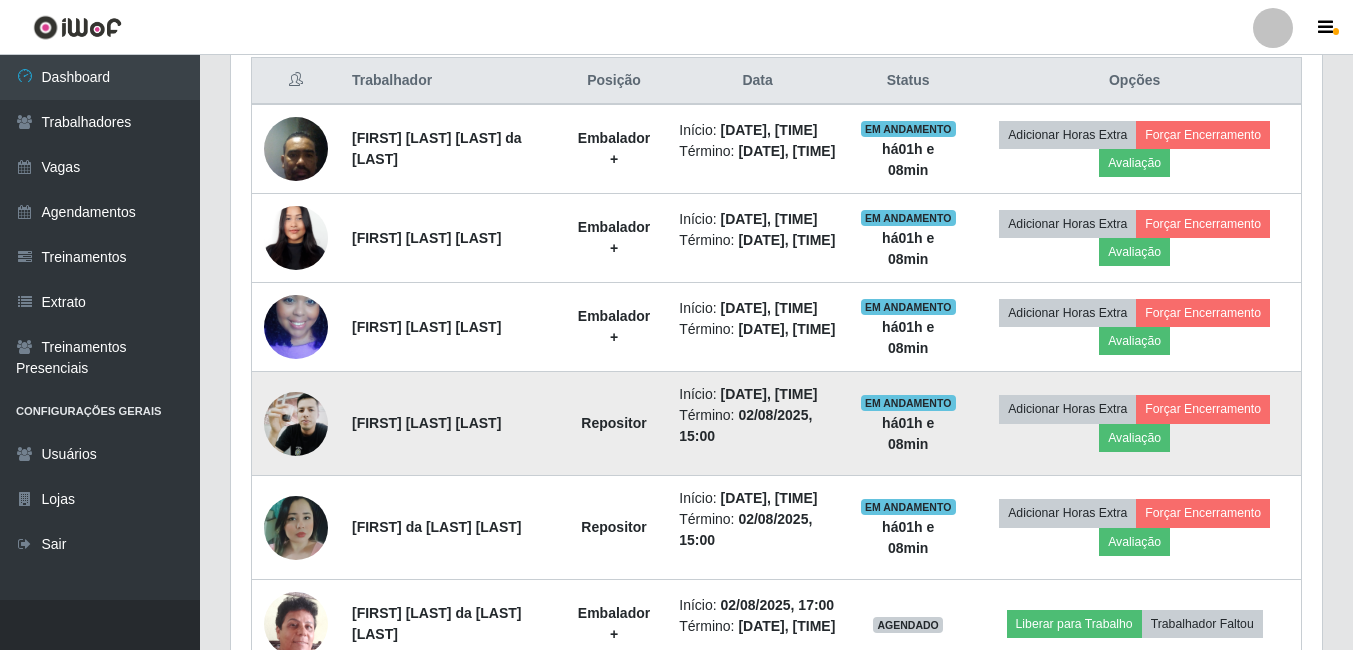 click at bounding box center (296, 423) 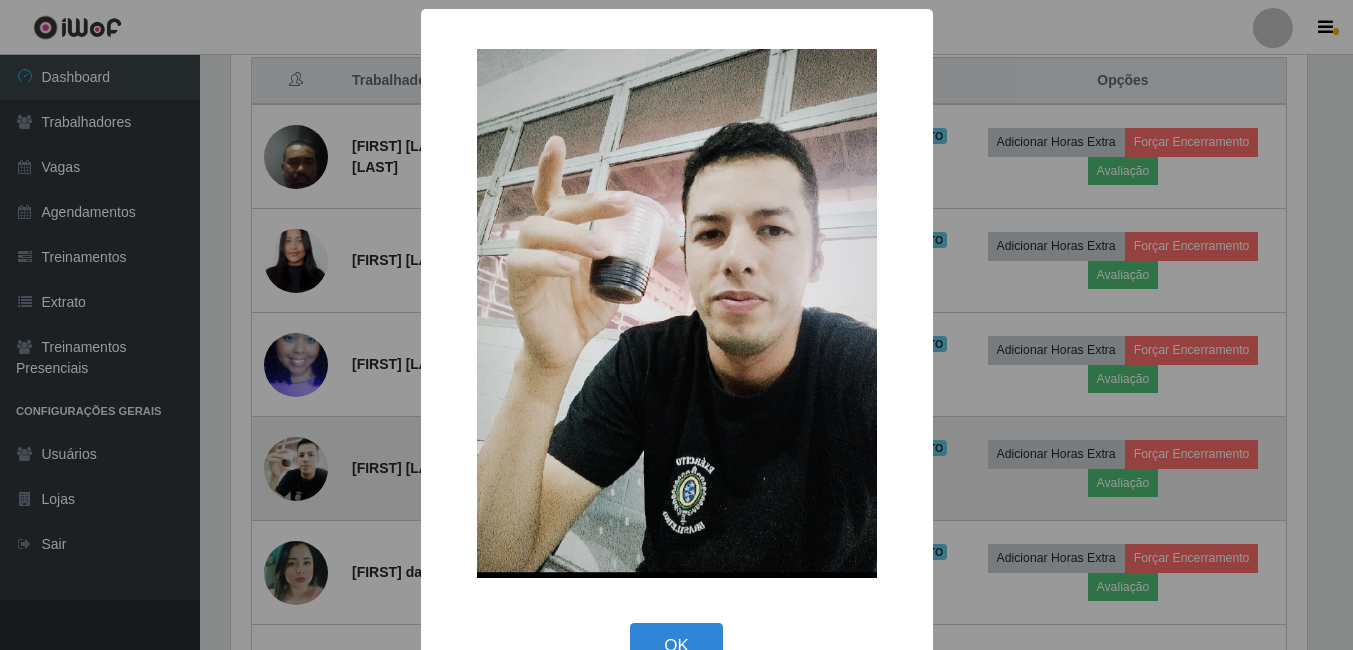 scroll, scrollTop: 999585, scrollLeft: 998919, axis: both 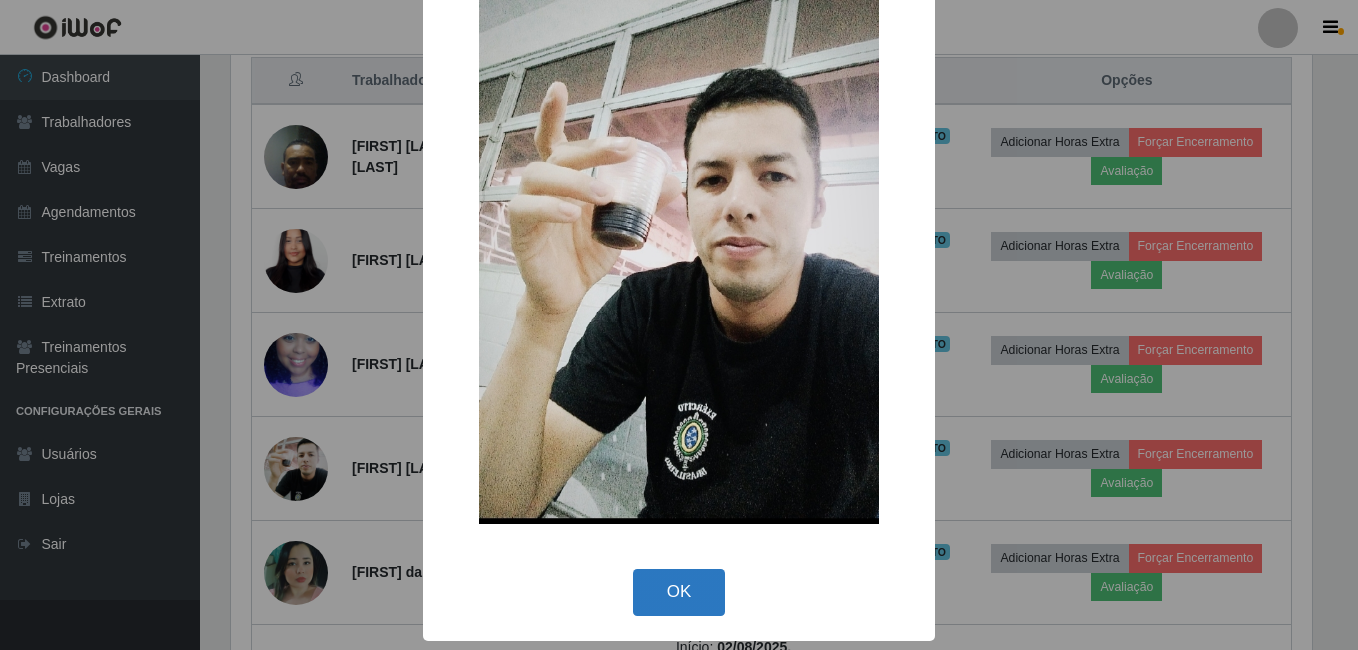 click on "OK" at bounding box center [679, 592] 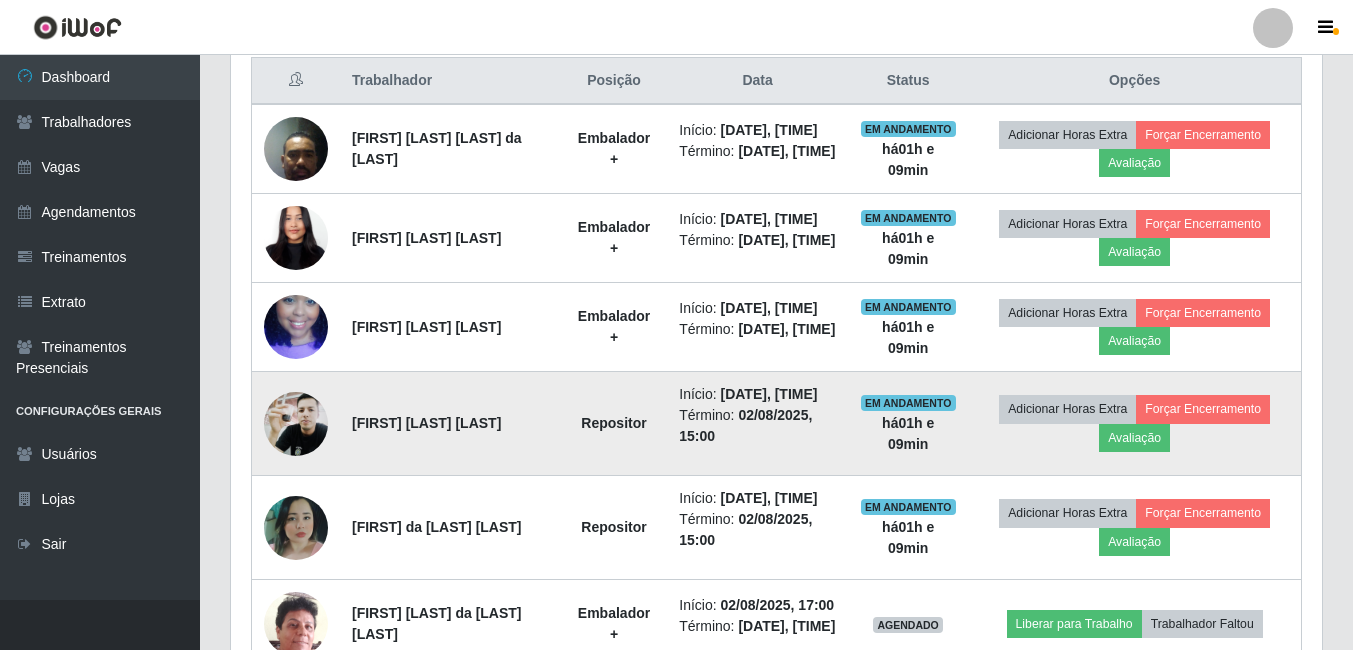 scroll, scrollTop: 999585, scrollLeft: 998909, axis: both 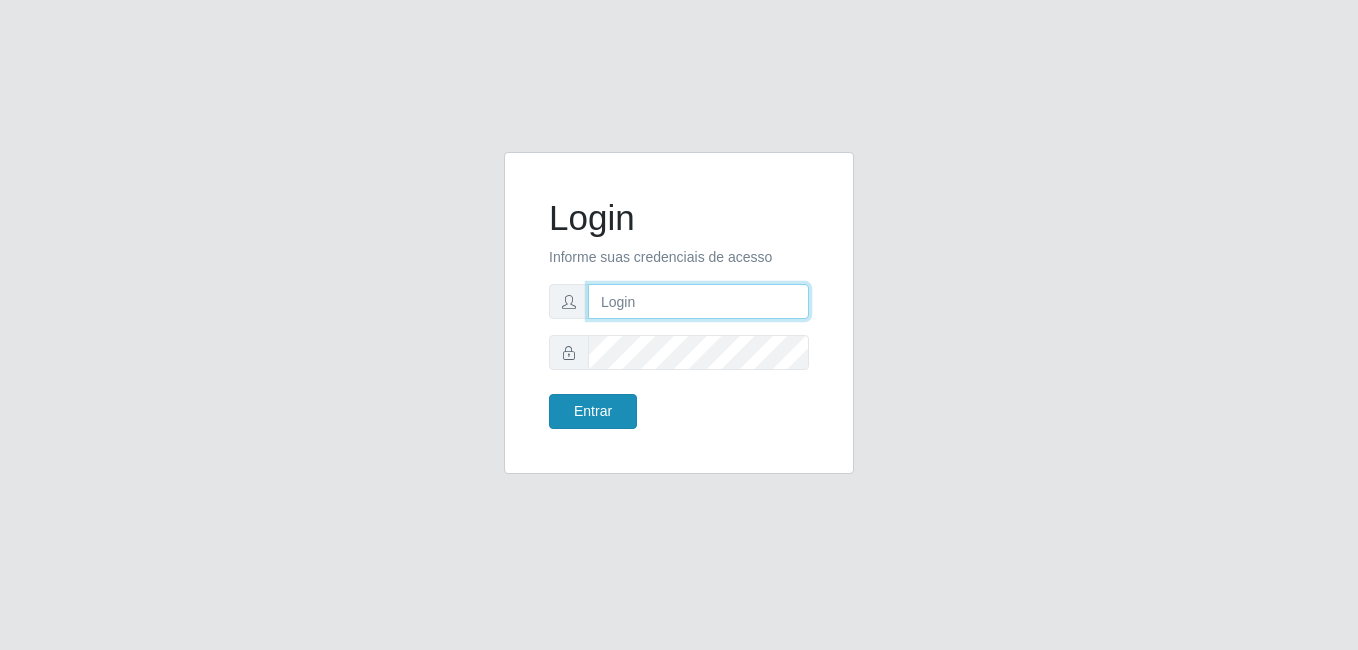 type on "[EMAIL]" 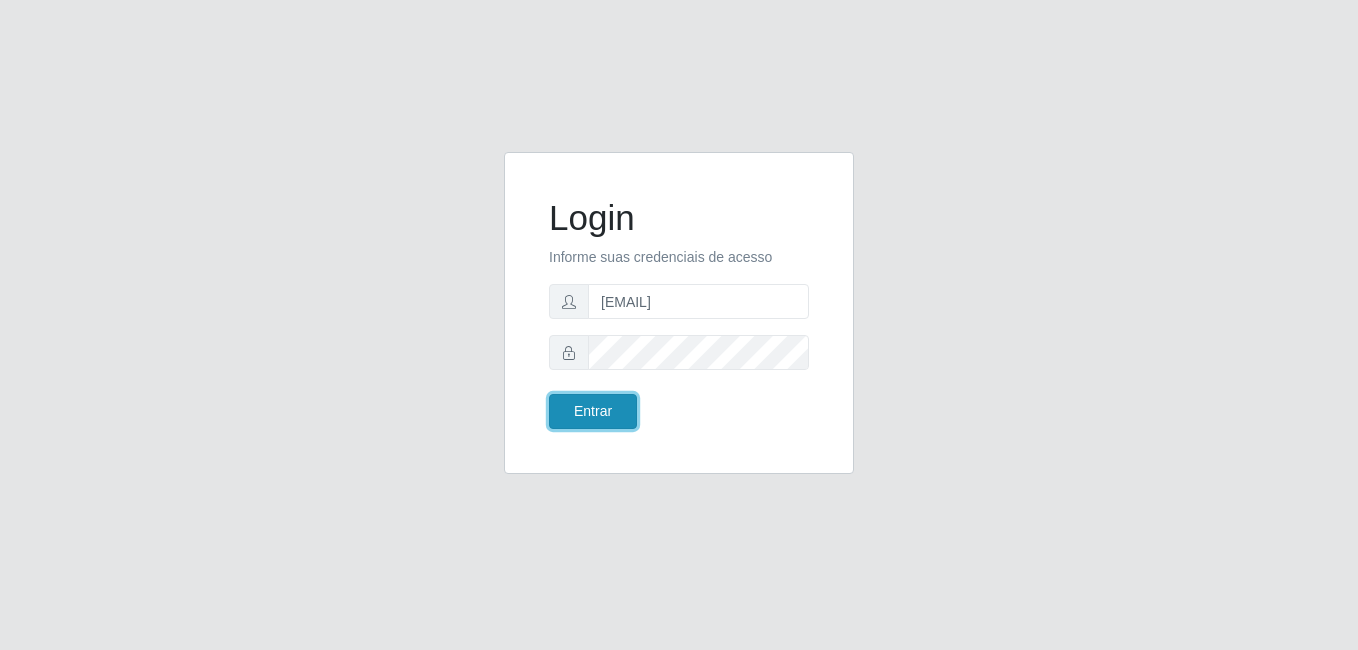 click on "Entrar" at bounding box center [593, 411] 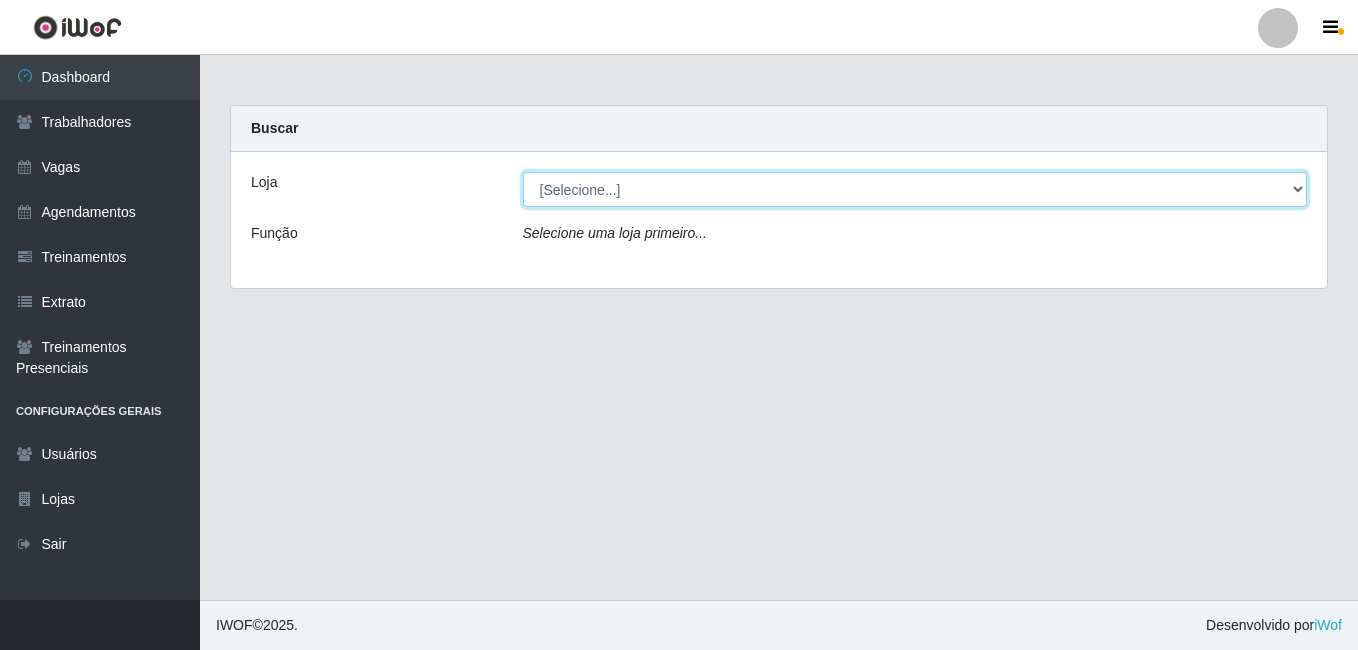 click on "[Selecione...] [COMPANY] - [NAME]" at bounding box center (915, 189) 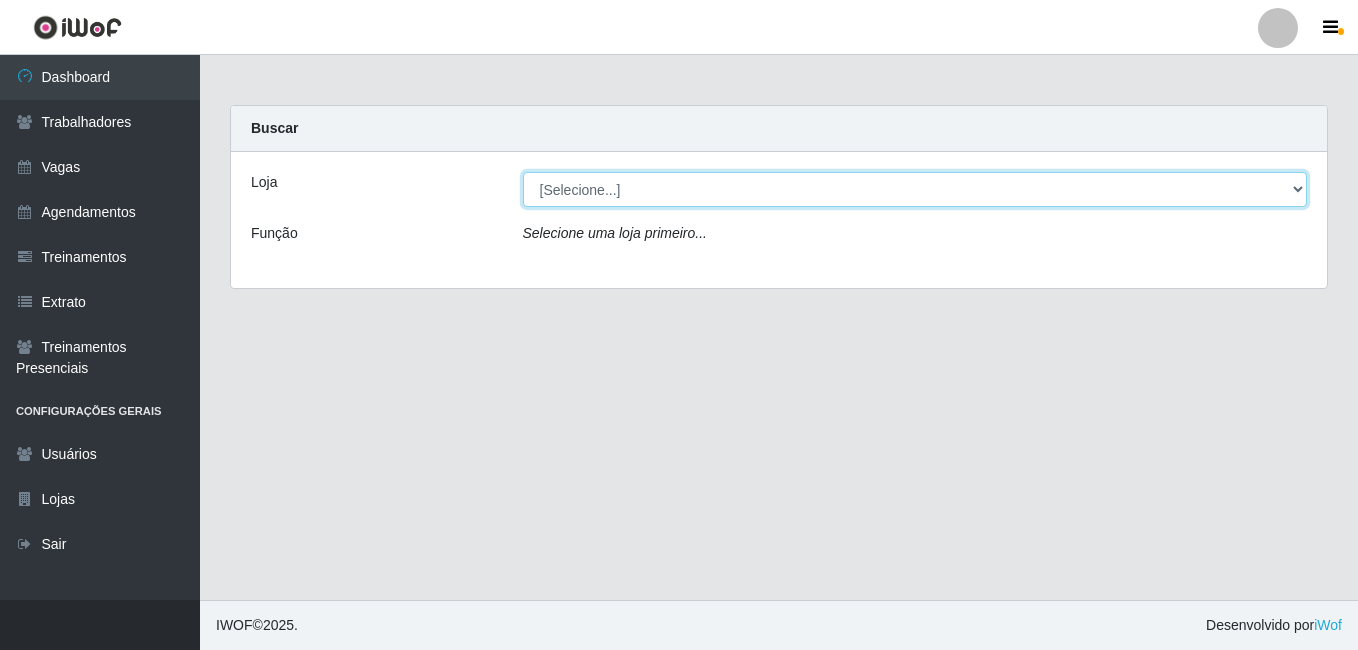 click on "[Selecione...] [COMPANY] - [NAME]" at bounding box center [915, 189] 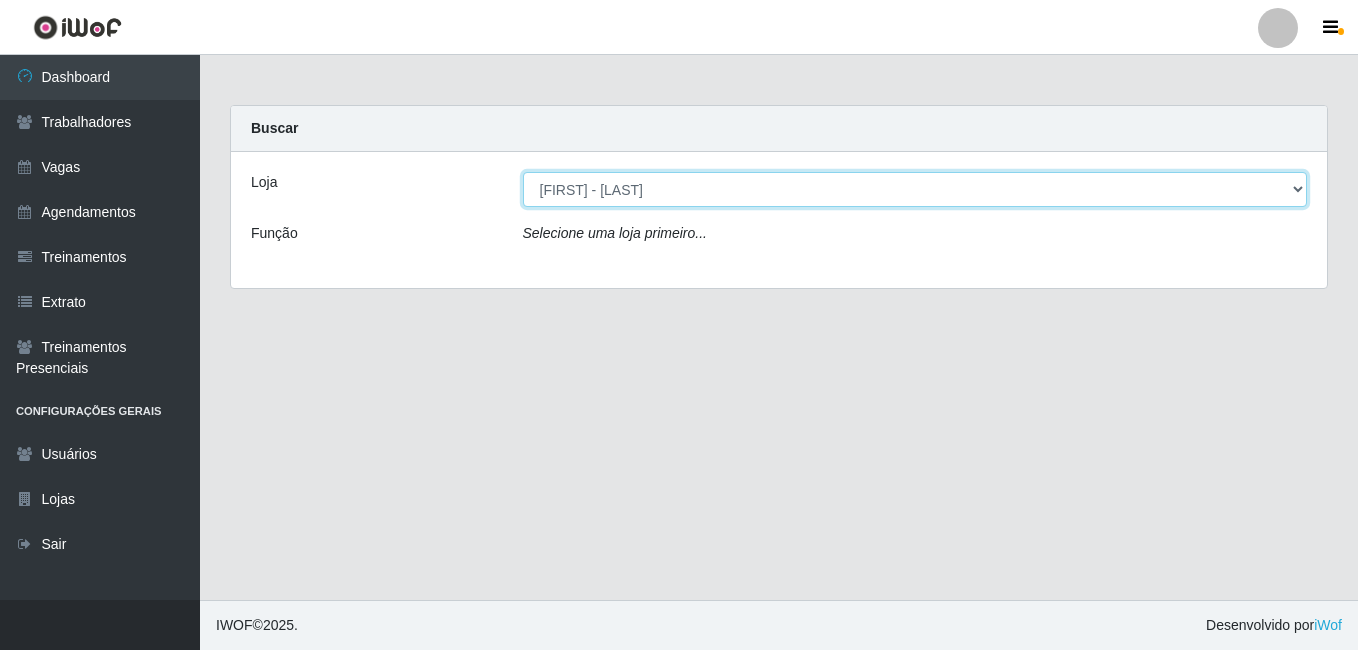 click on "[Selecione...] [COMPANY] - [NAME]" at bounding box center [915, 189] 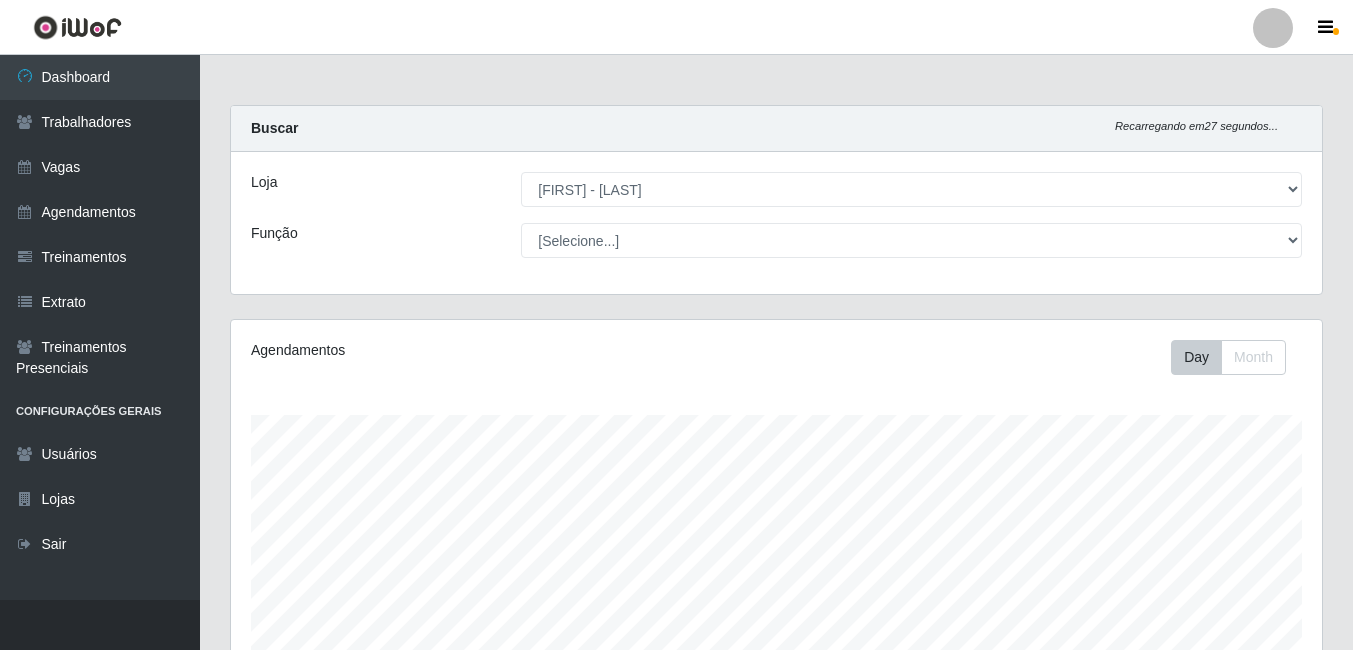 scroll, scrollTop: 999585, scrollLeft: 998909, axis: both 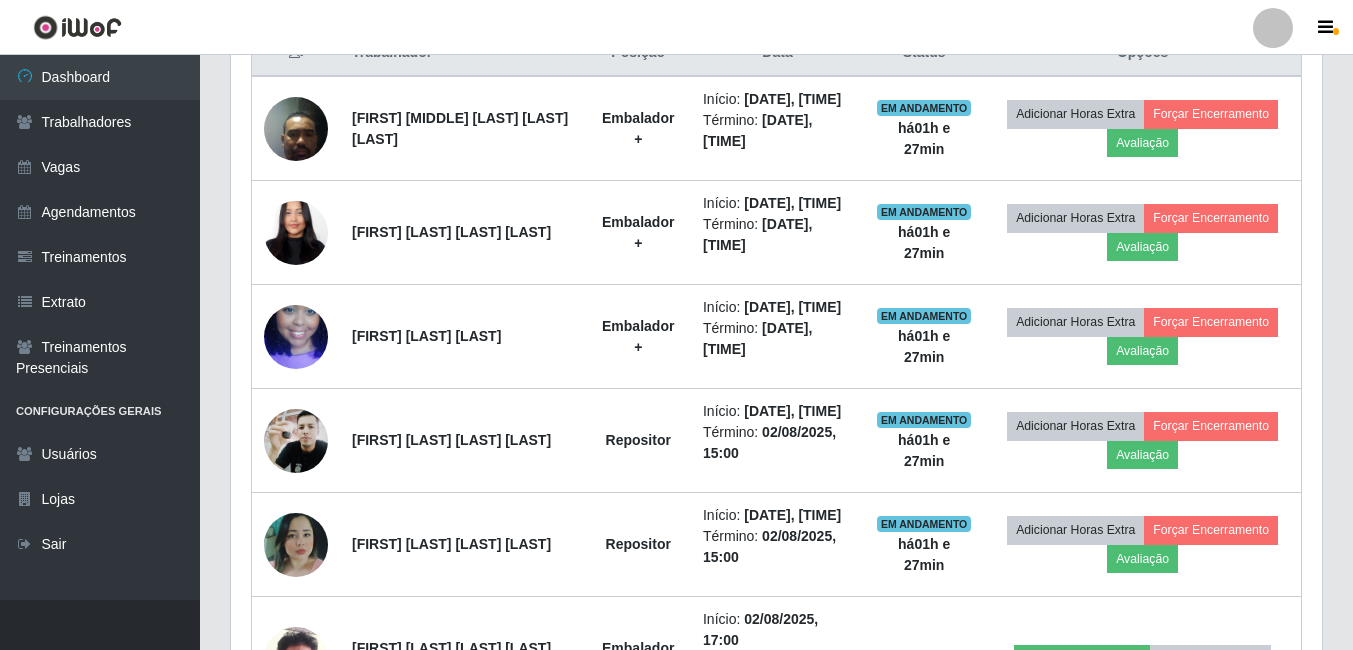 click on "Perfil  Alterar Senha  Sair" at bounding box center [676, 27] 